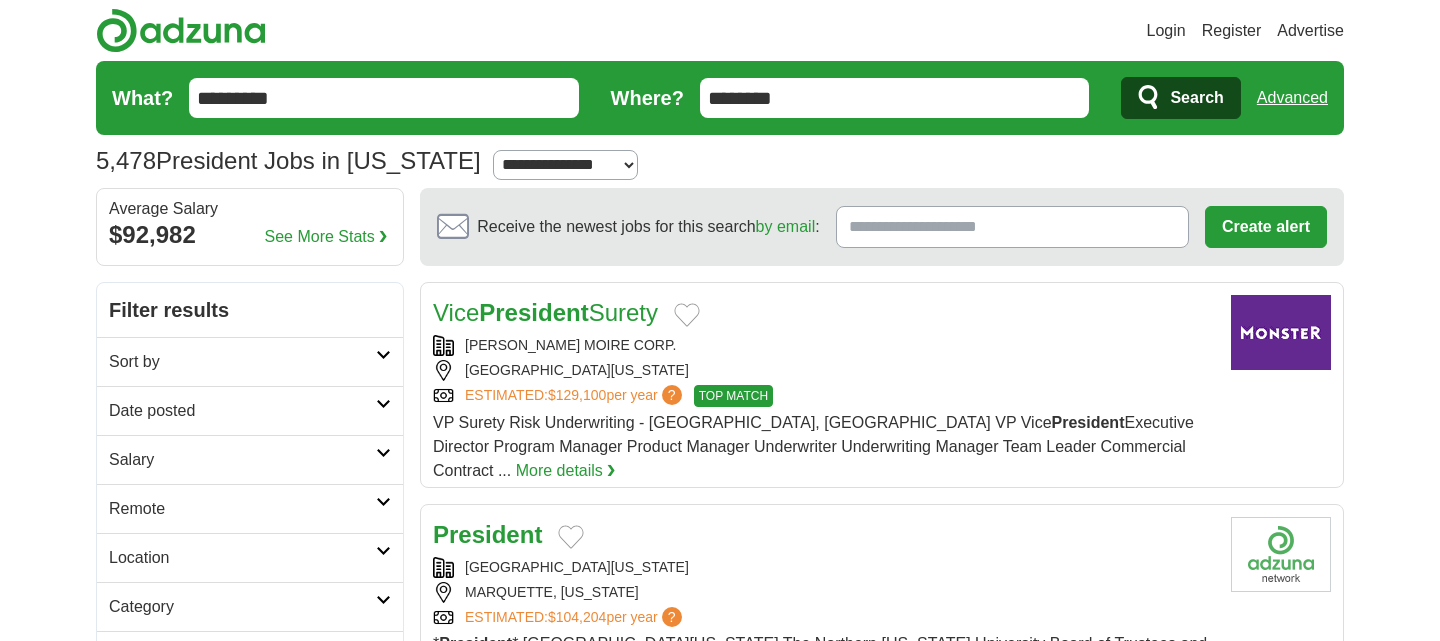 scroll, scrollTop: 0, scrollLeft: 0, axis: both 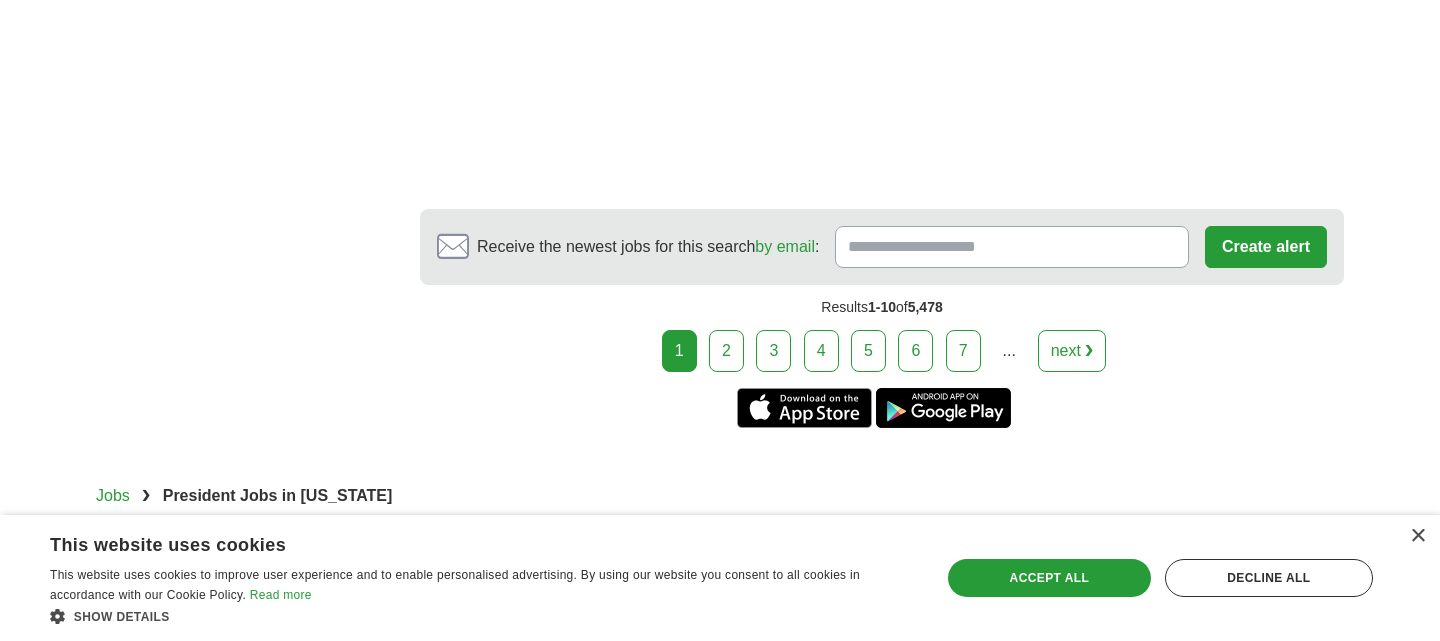 click on "2" at bounding box center (726, 351) 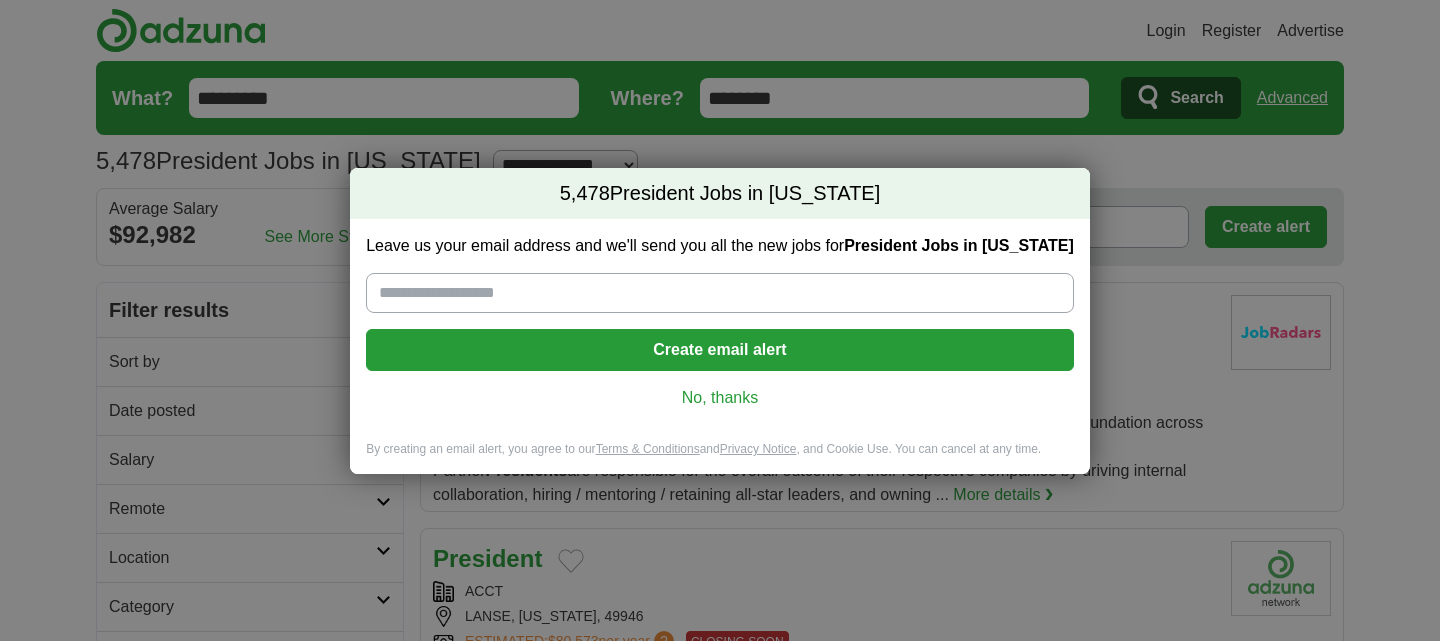 scroll, scrollTop: 0, scrollLeft: 0, axis: both 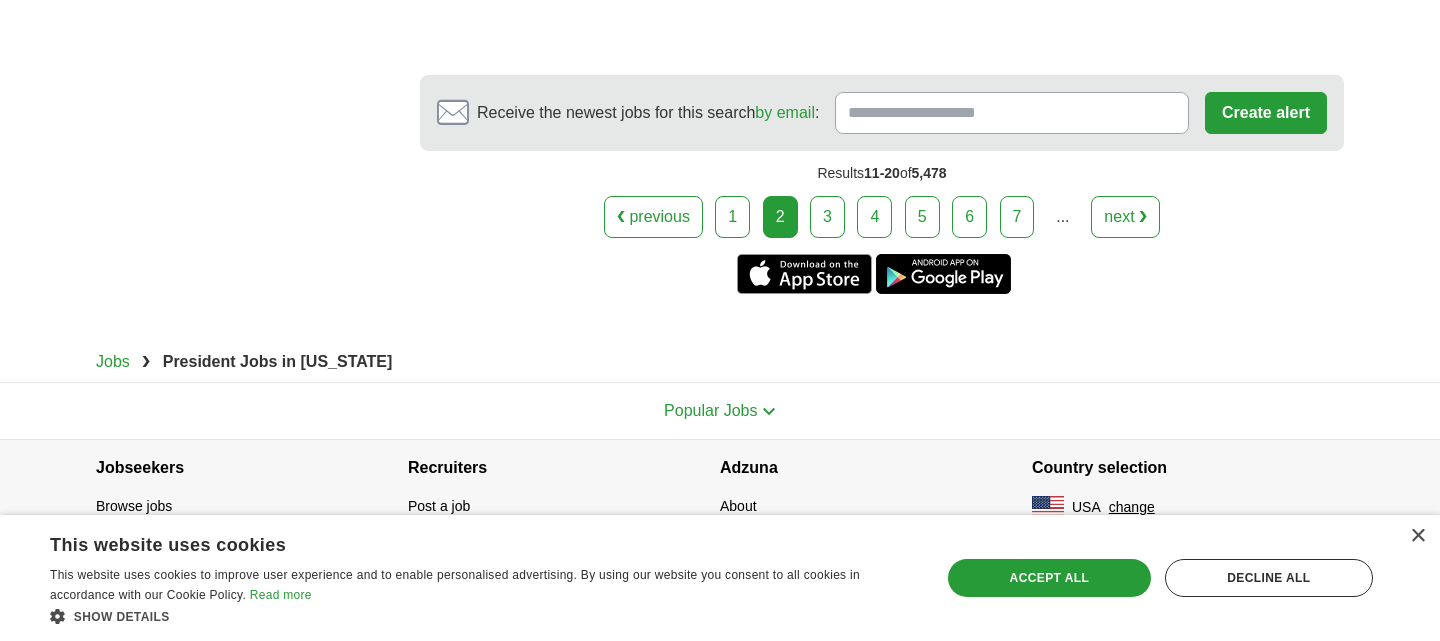click on "3" at bounding box center (827, 217) 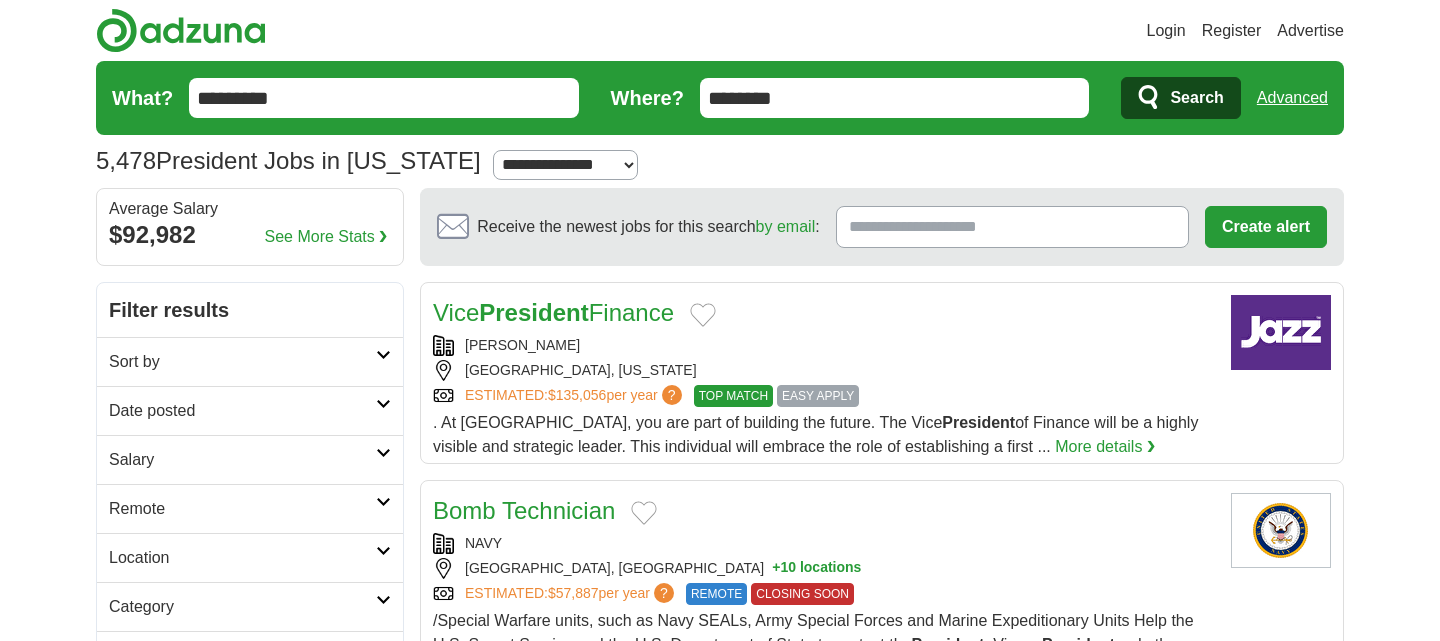 scroll, scrollTop: 0, scrollLeft: 0, axis: both 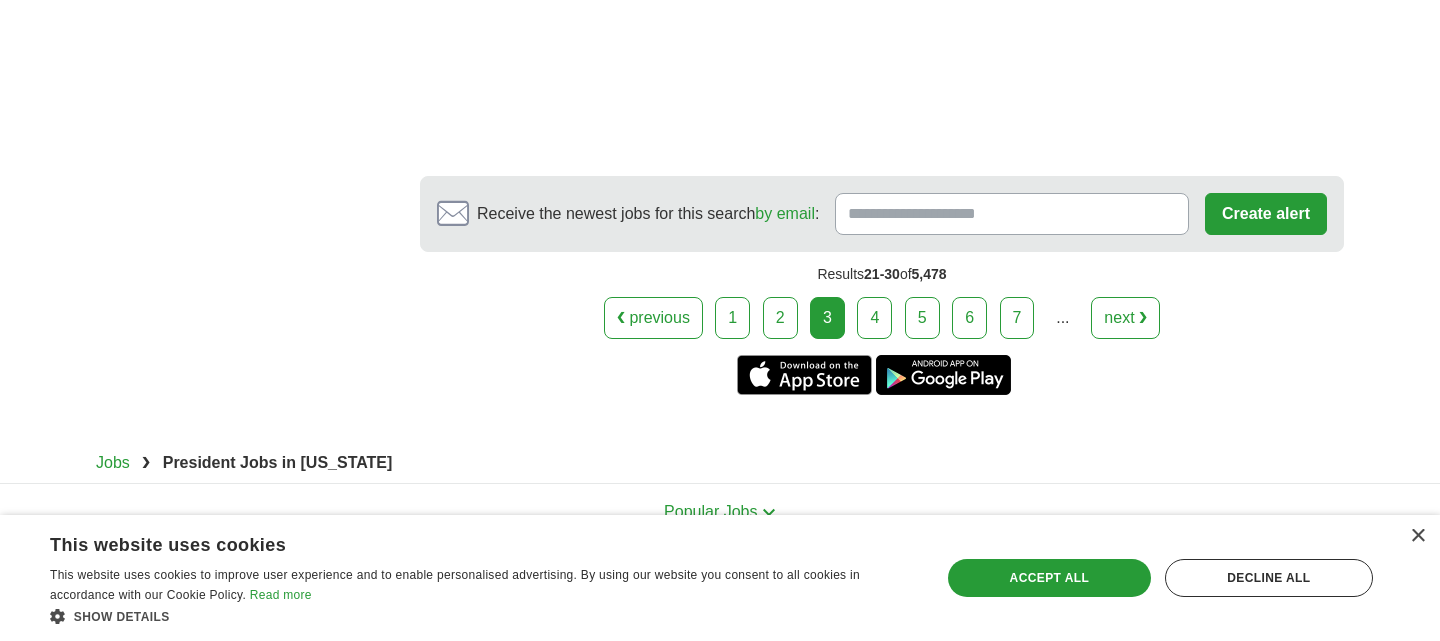 click on "4" at bounding box center (874, 318) 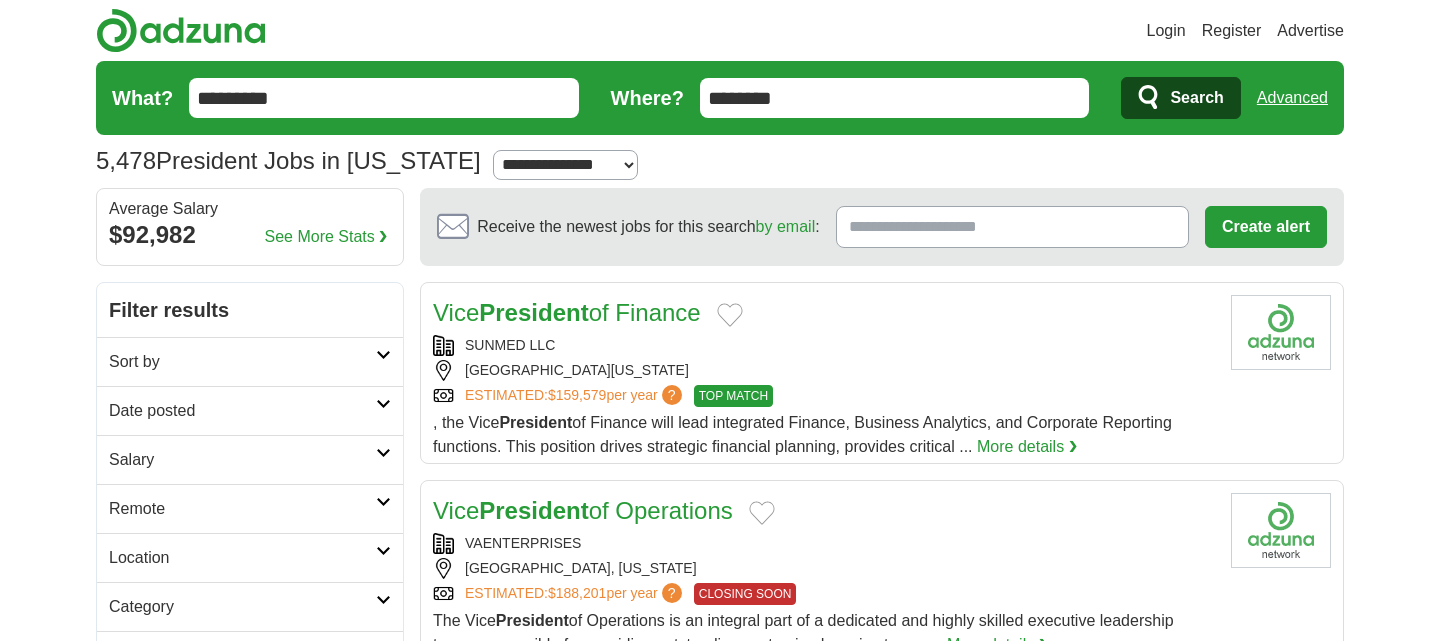 scroll, scrollTop: 0, scrollLeft: 0, axis: both 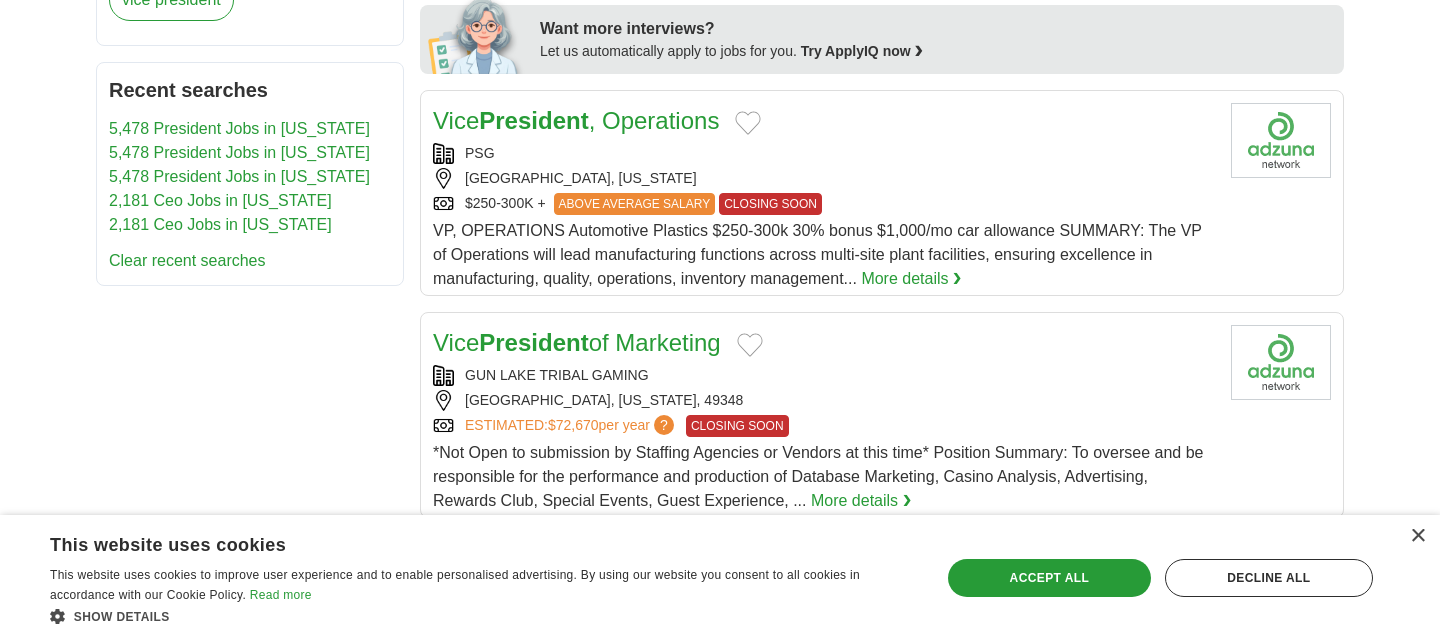 click on "More details ❯" at bounding box center [911, 279] 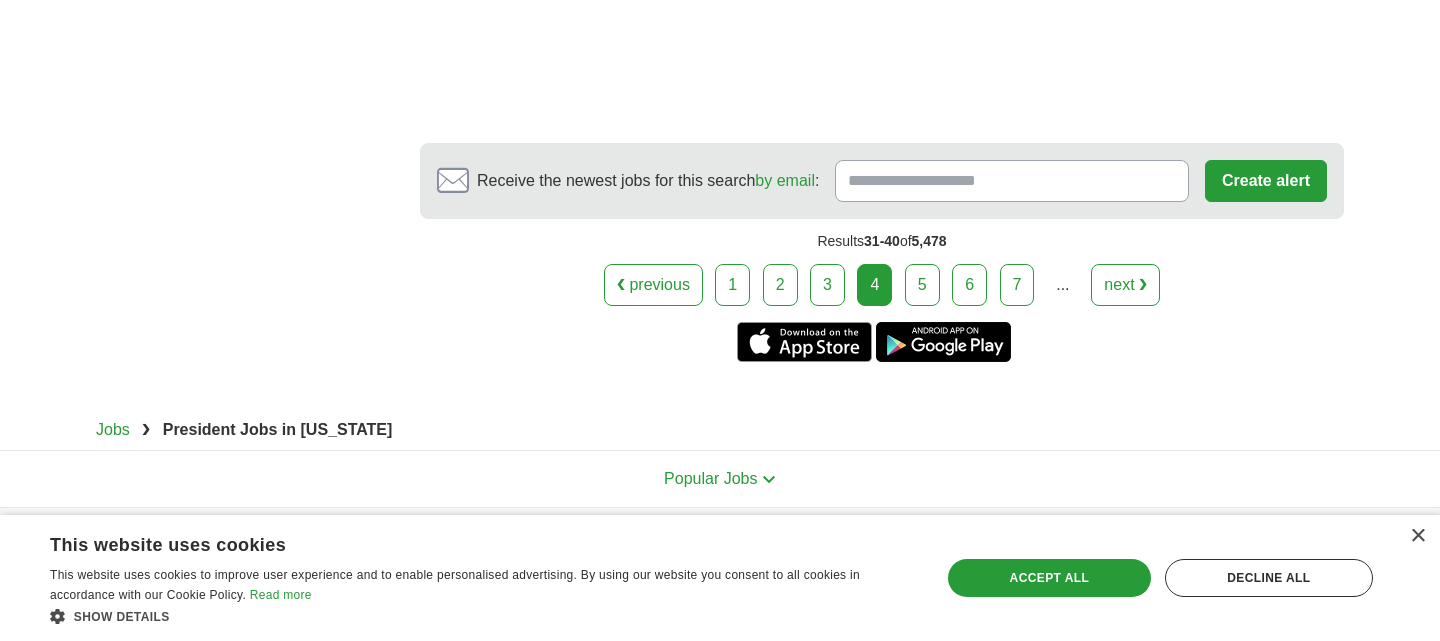 scroll, scrollTop: 3472, scrollLeft: 0, axis: vertical 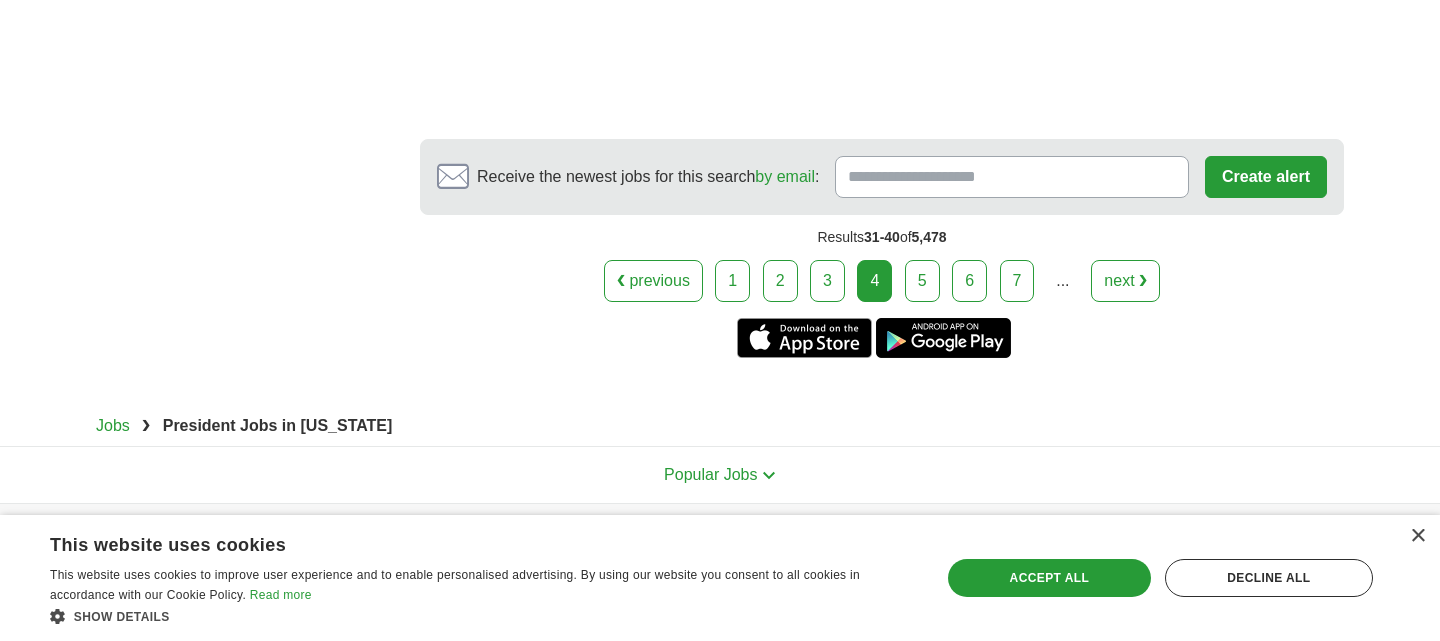click on "5" at bounding box center (922, 281) 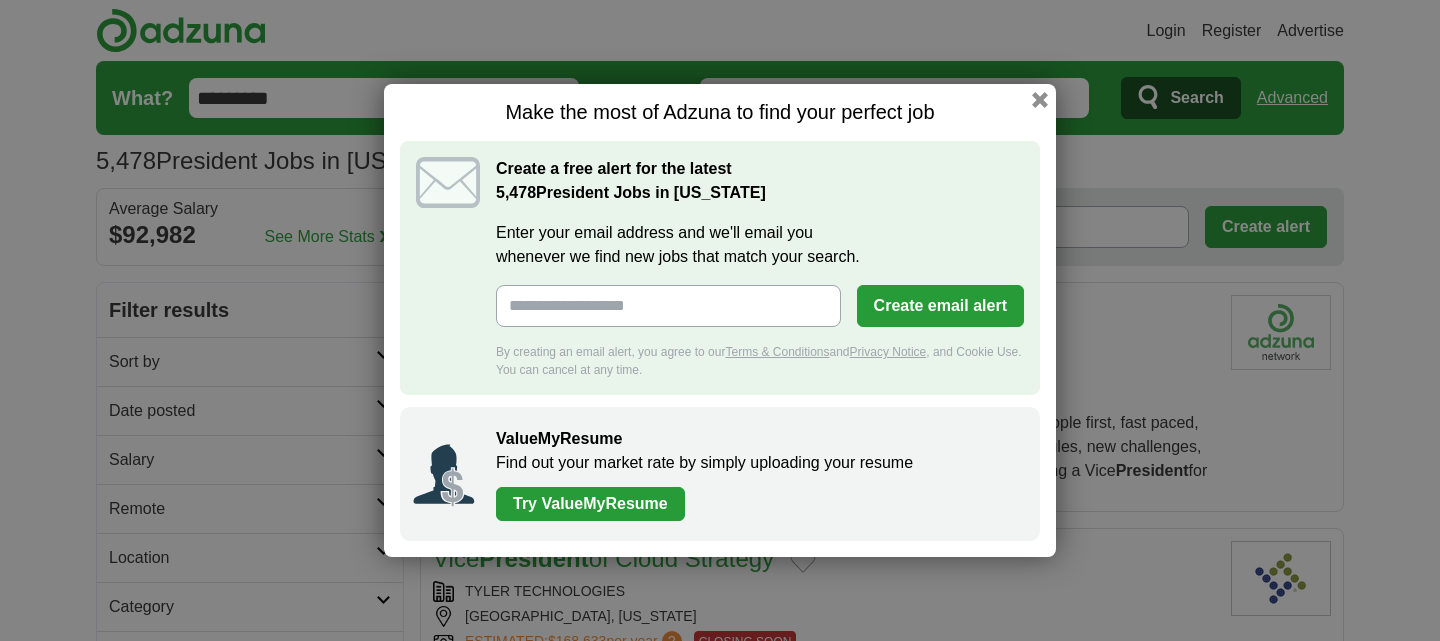 scroll, scrollTop: 0, scrollLeft: 0, axis: both 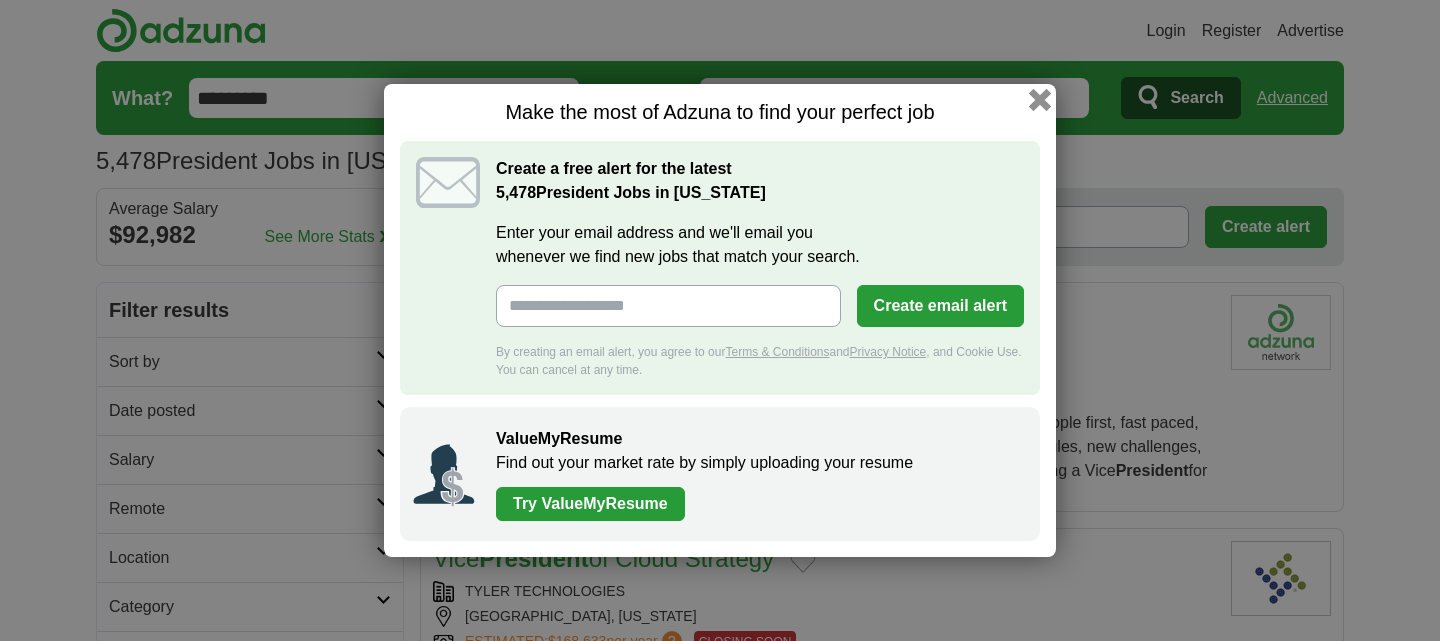 click at bounding box center (1040, 100) 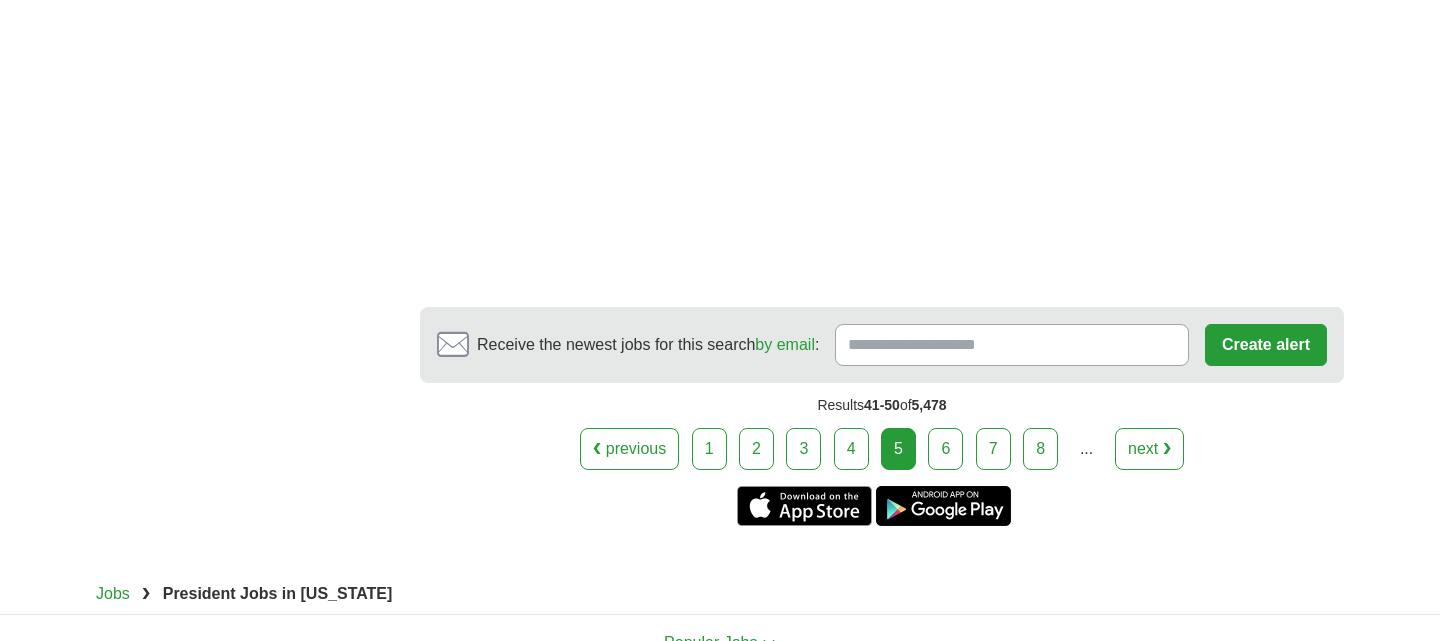 scroll, scrollTop: 3770, scrollLeft: 0, axis: vertical 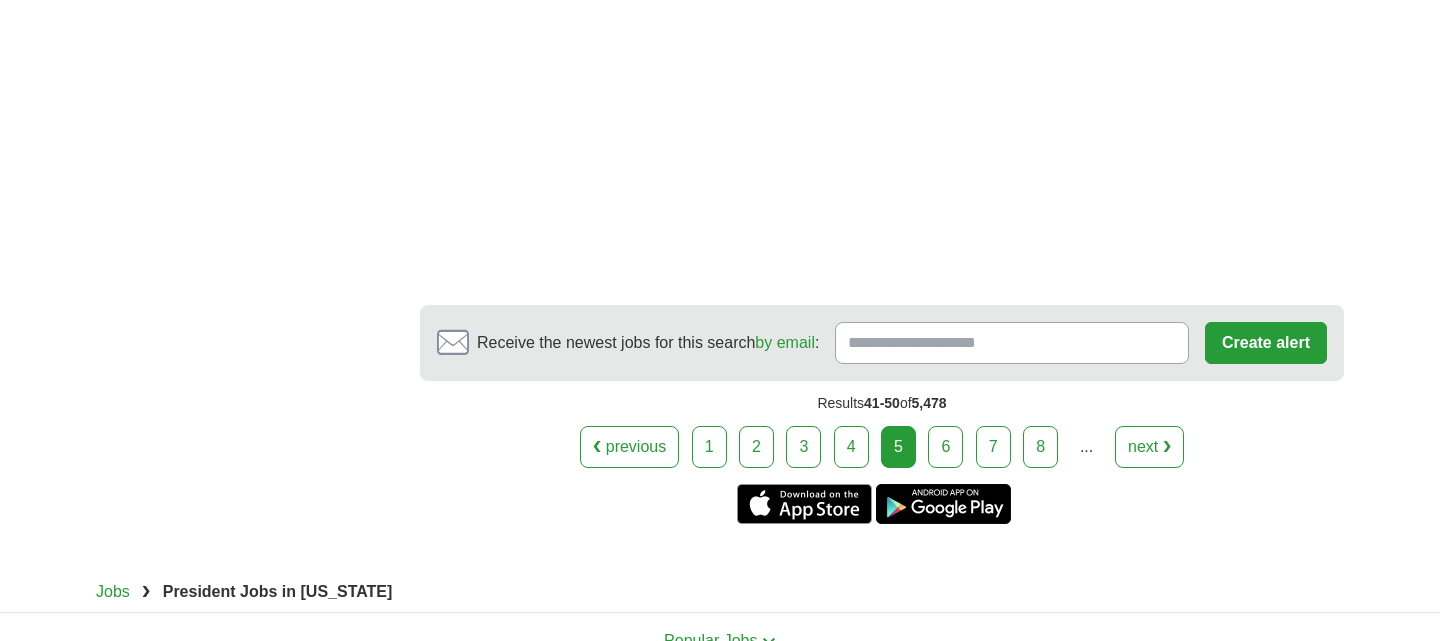 click on "6" at bounding box center (945, 447) 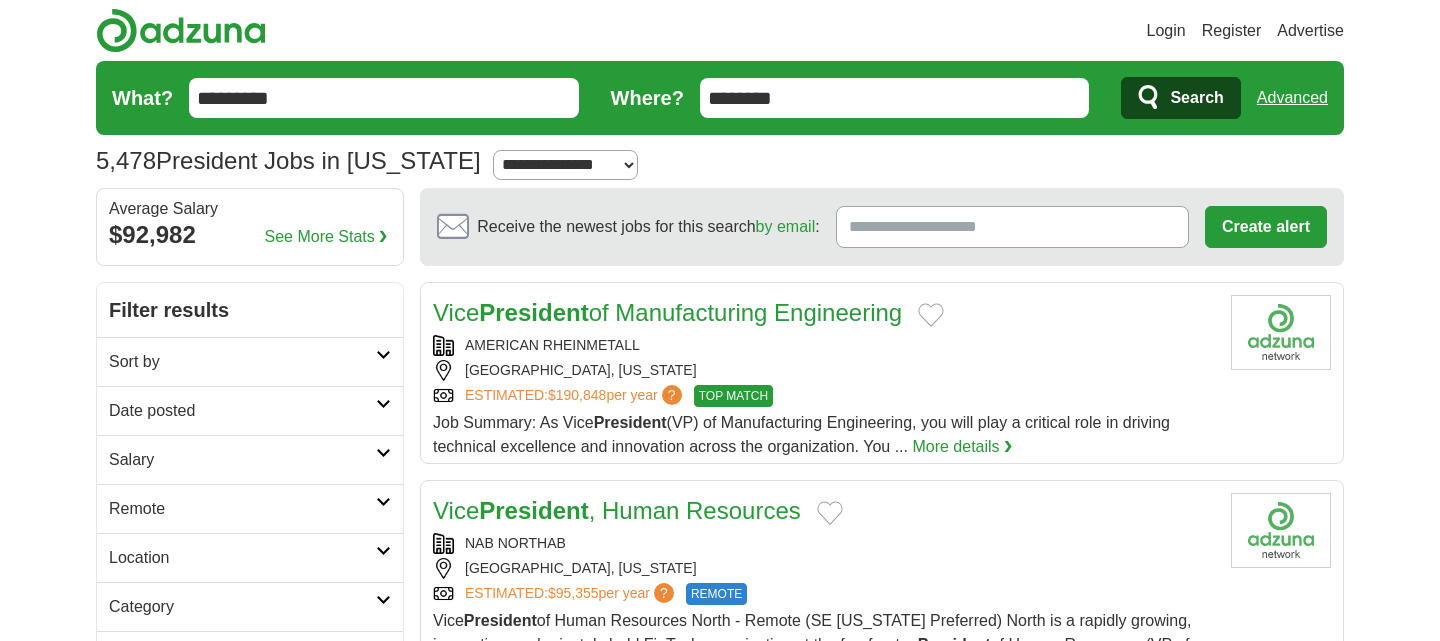 scroll, scrollTop: 0, scrollLeft: 0, axis: both 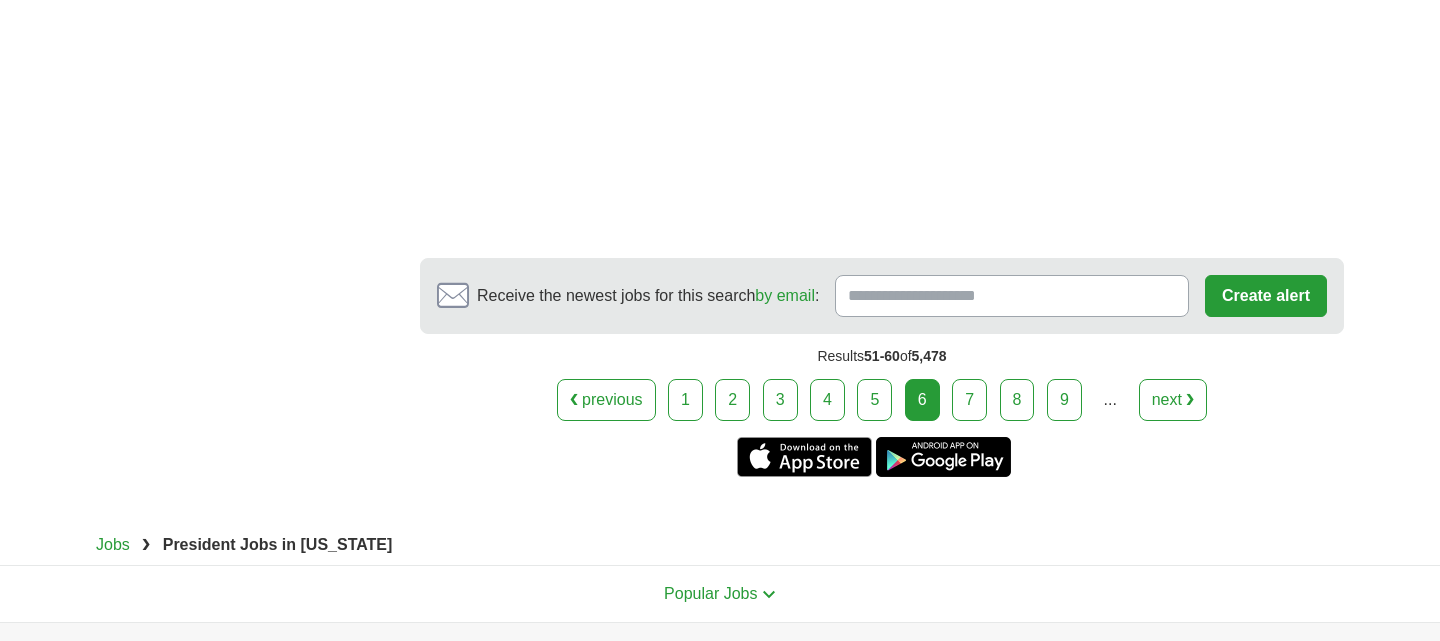 click on "7" at bounding box center [969, 400] 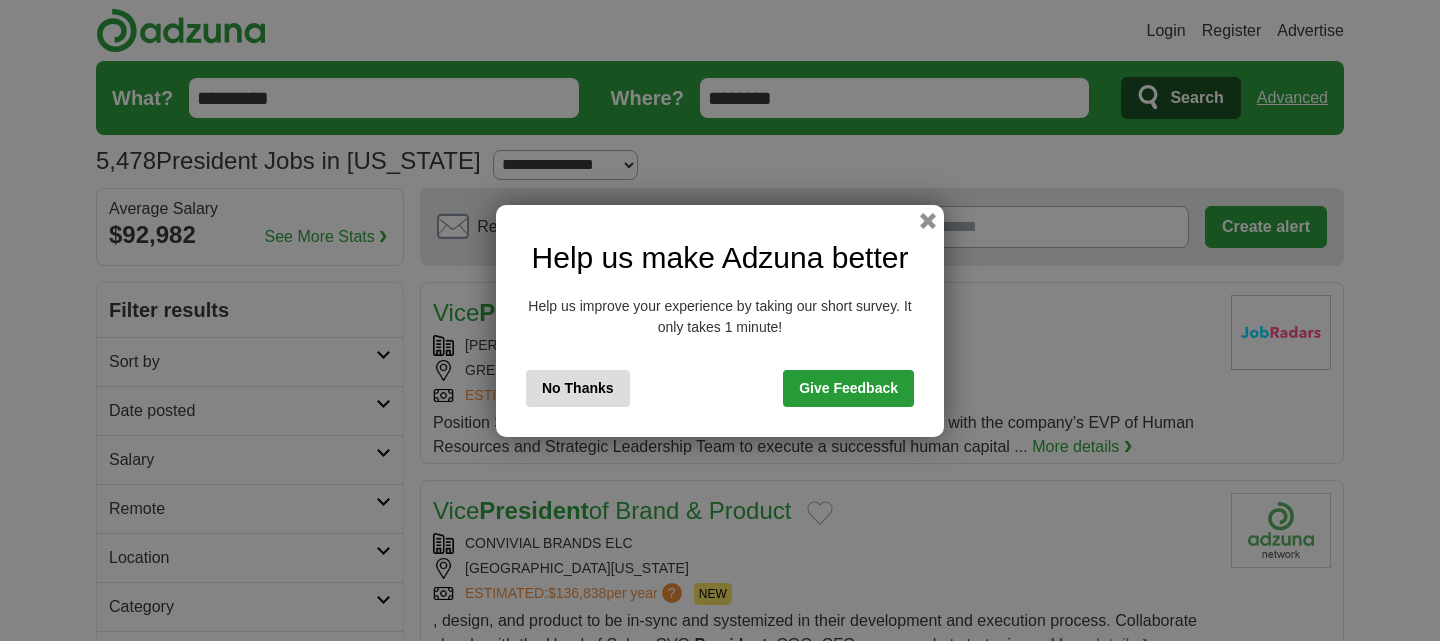scroll, scrollTop: 0, scrollLeft: 0, axis: both 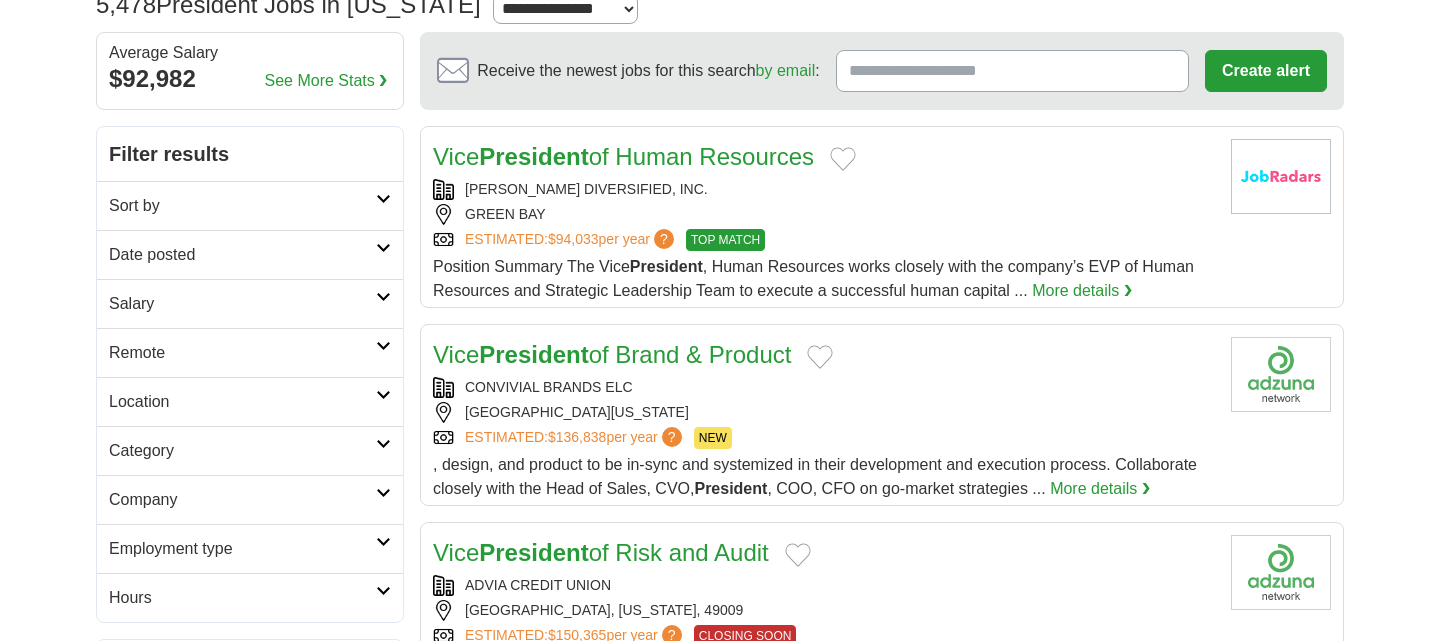click at bounding box center (383, 248) 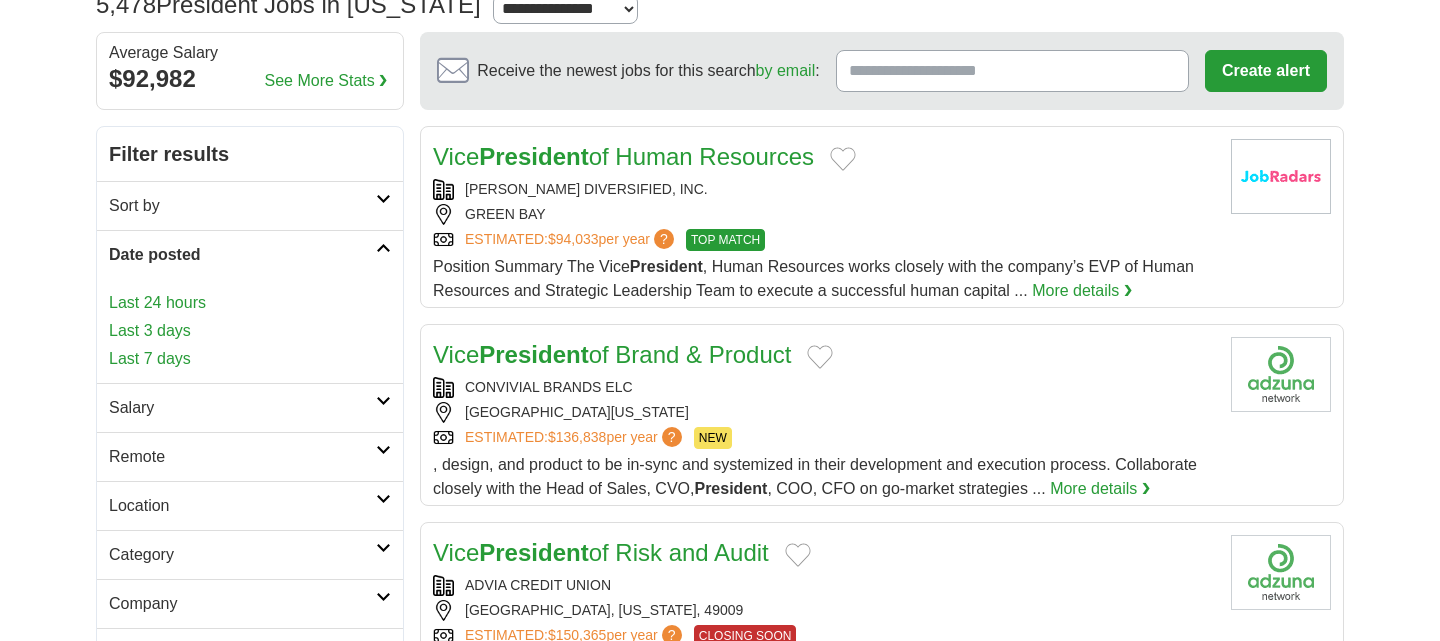 click on "Last 7 days" at bounding box center (250, 359) 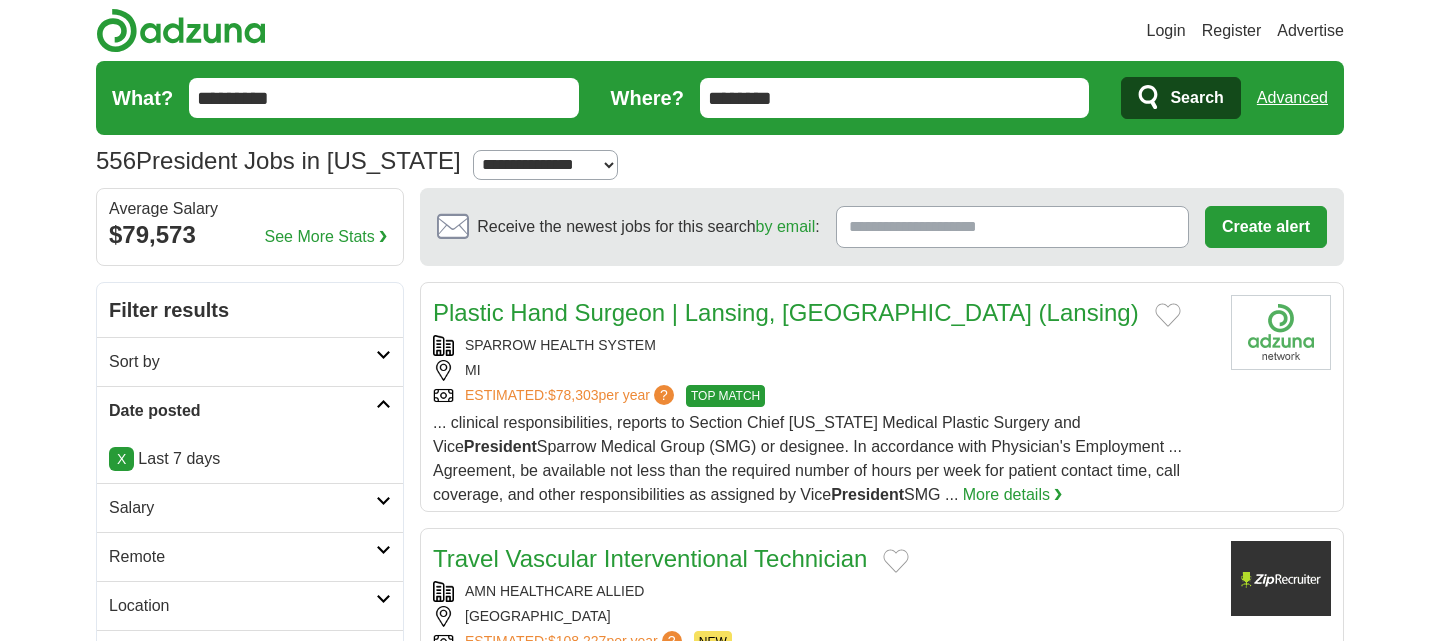 scroll, scrollTop: 0, scrollLeft: 0, axis: both 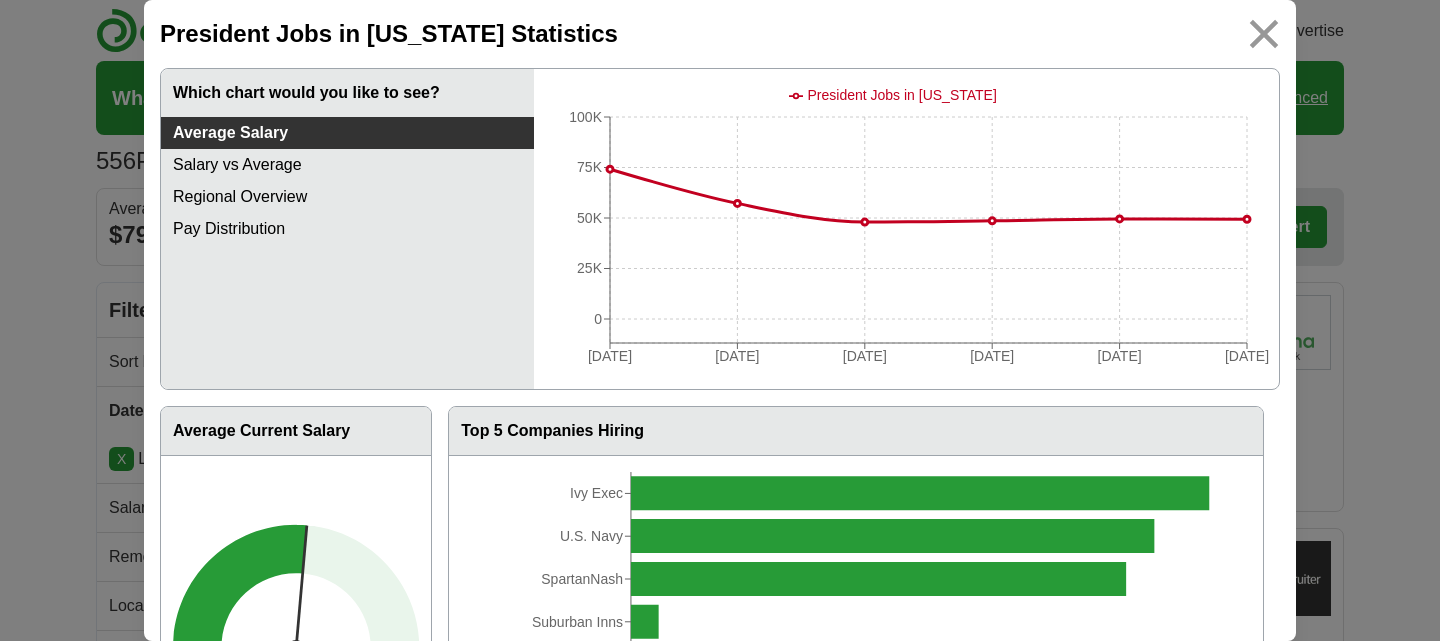 click at bounding box center (1264, 34) 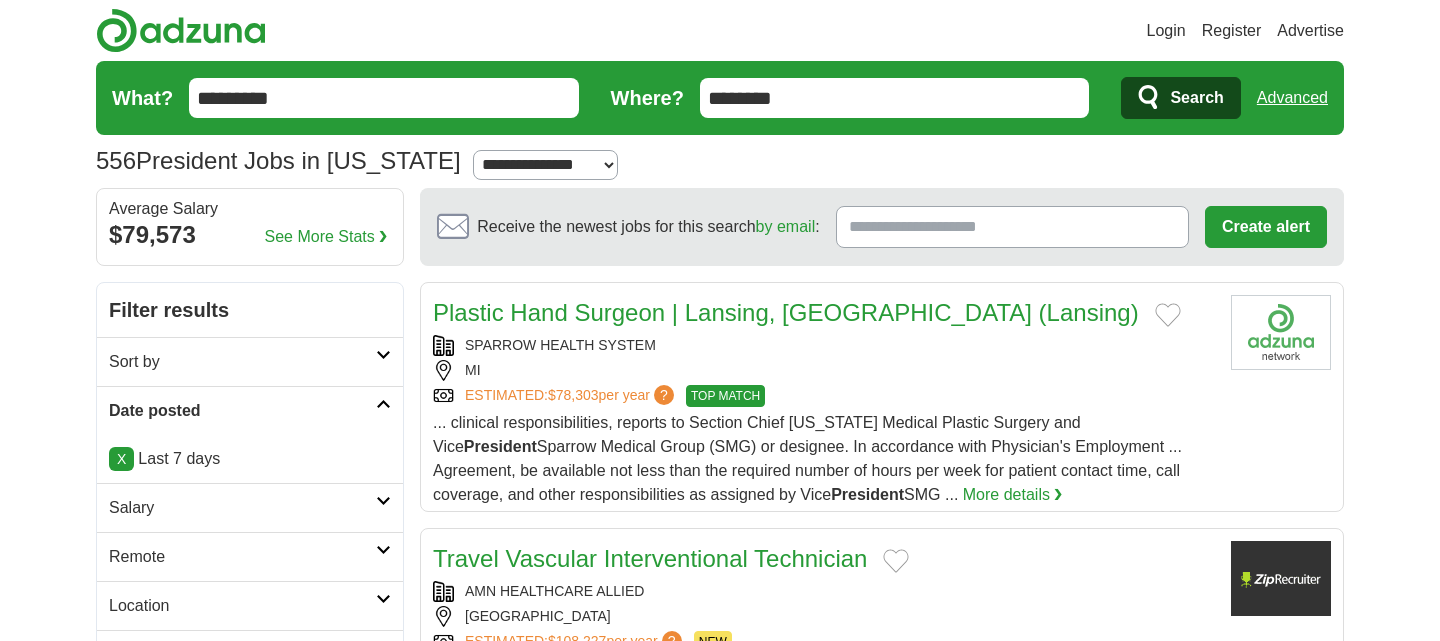 click at bounding box center [383, 501] 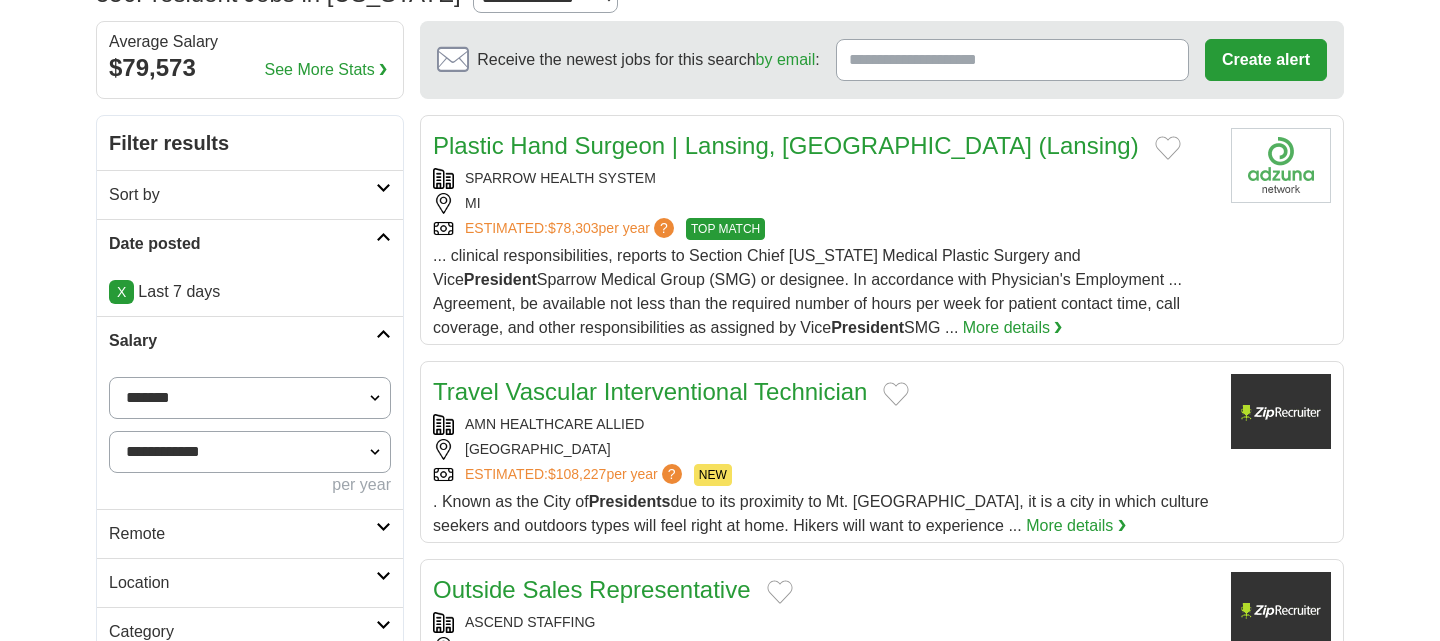 scroll, scrollTop: 171, scrollLeft: 0, axis: vertical 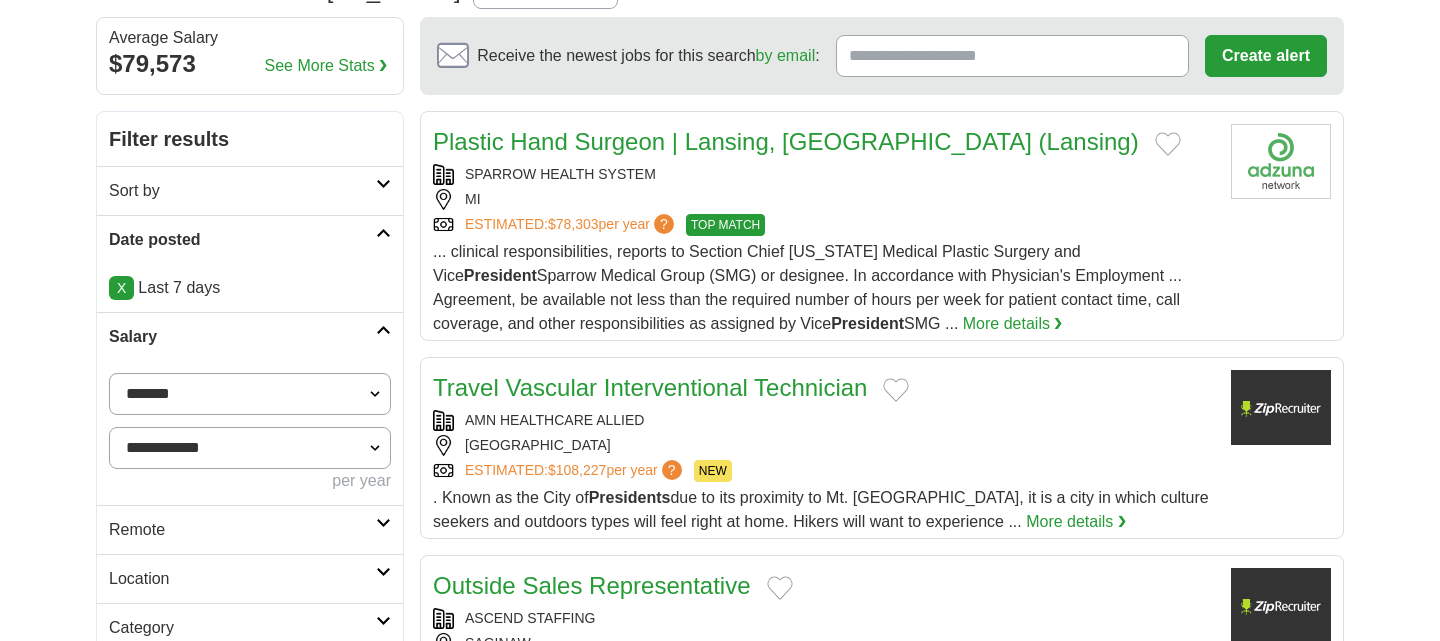 click on "**********" at bounding box center (250, 394) 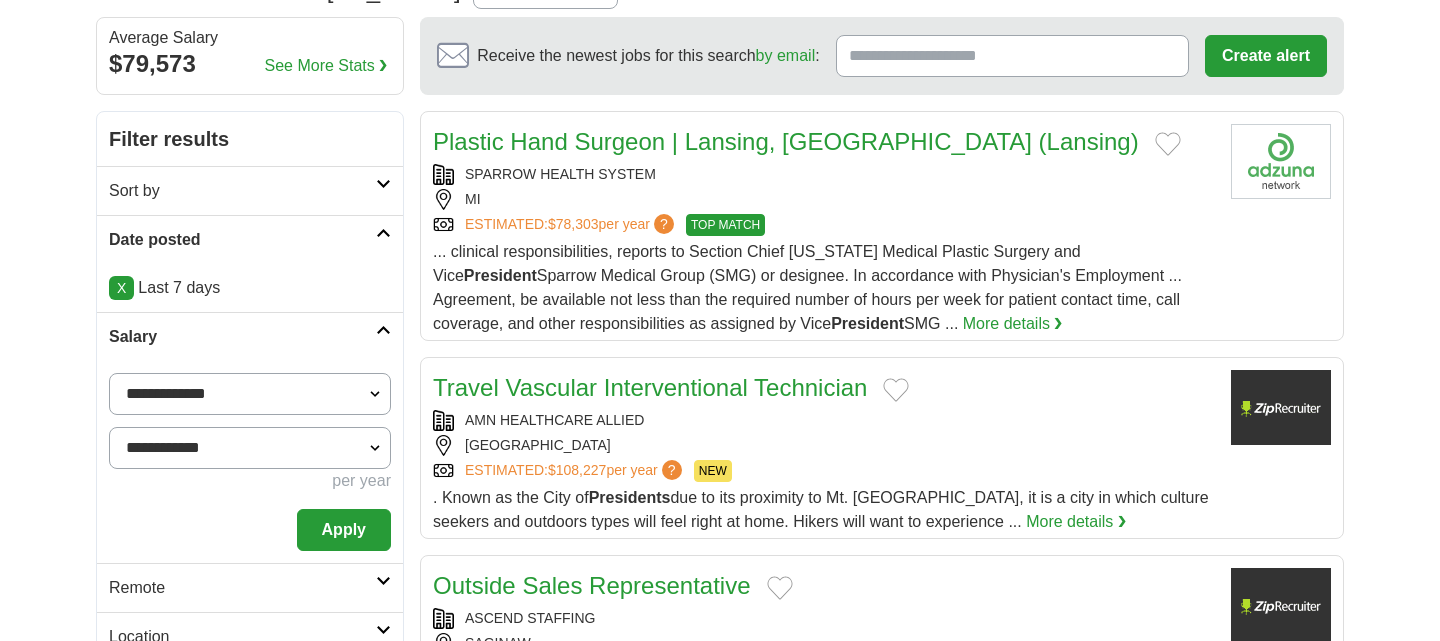 click on "**********" at bounding box center [250, 448] 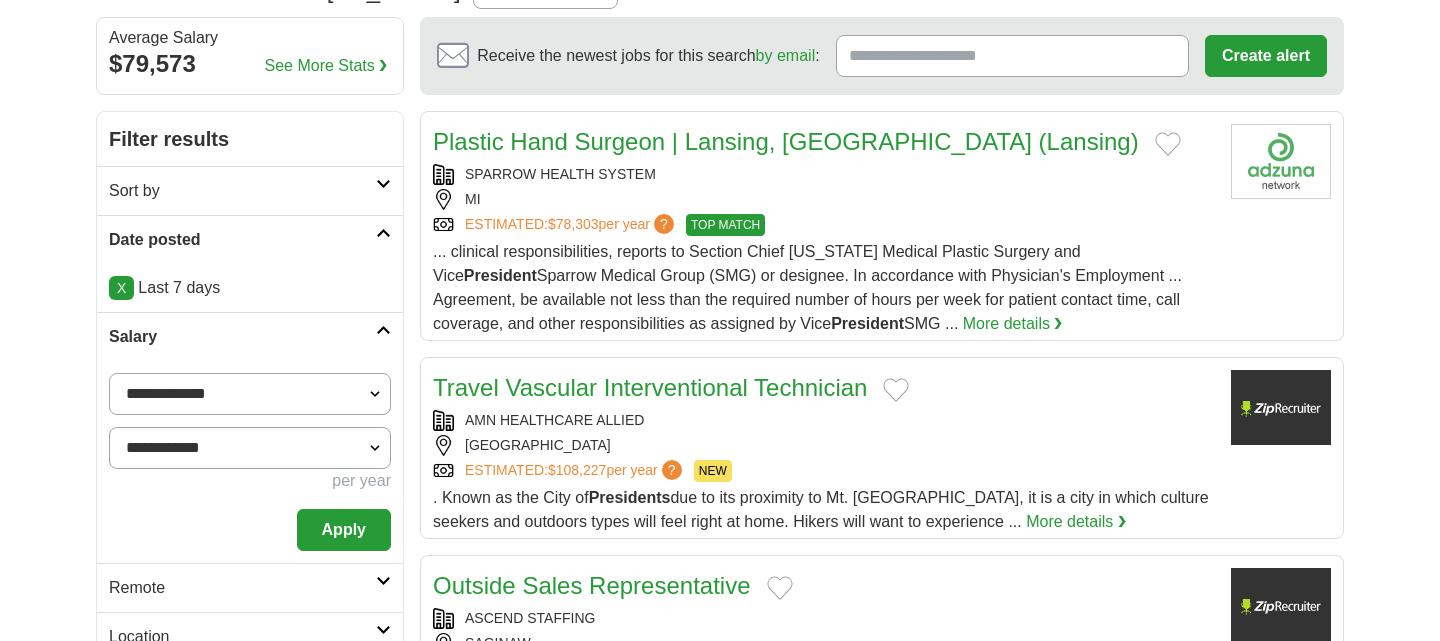 click on "Apply" at bounding box center [344, 530] 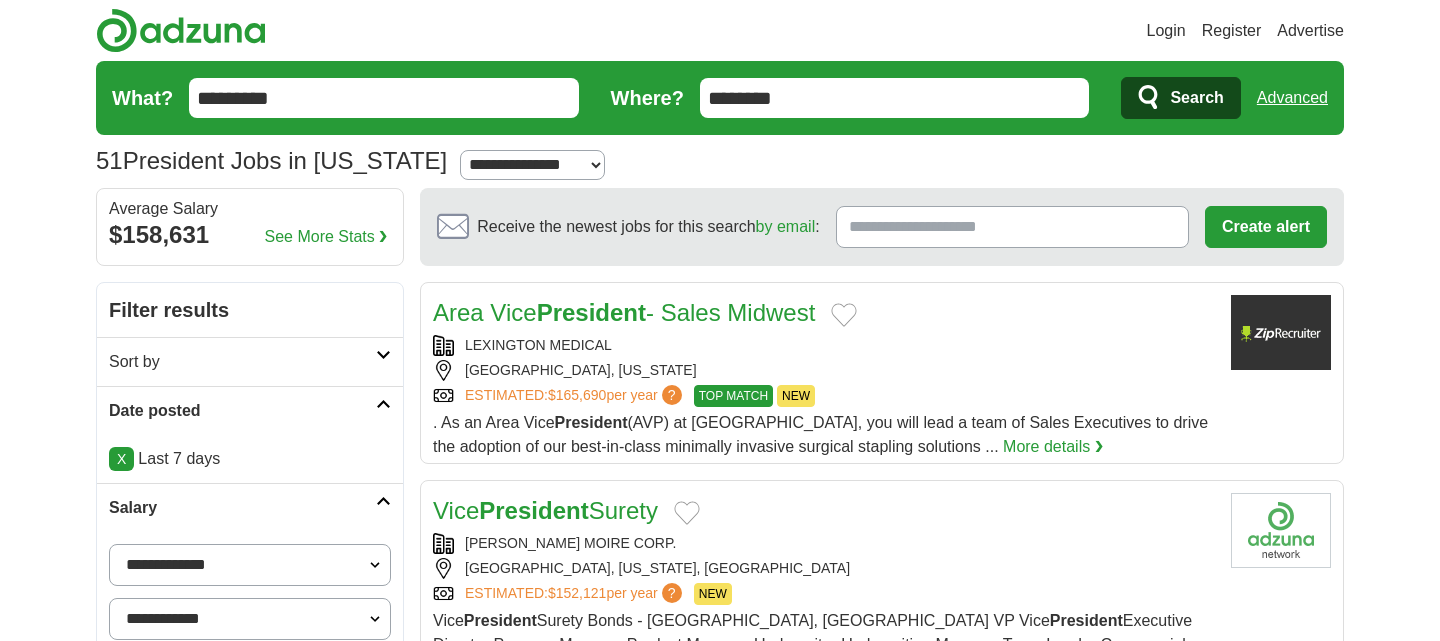 scroll, scrollTop: 0, scrollLeft: 0, axis: both 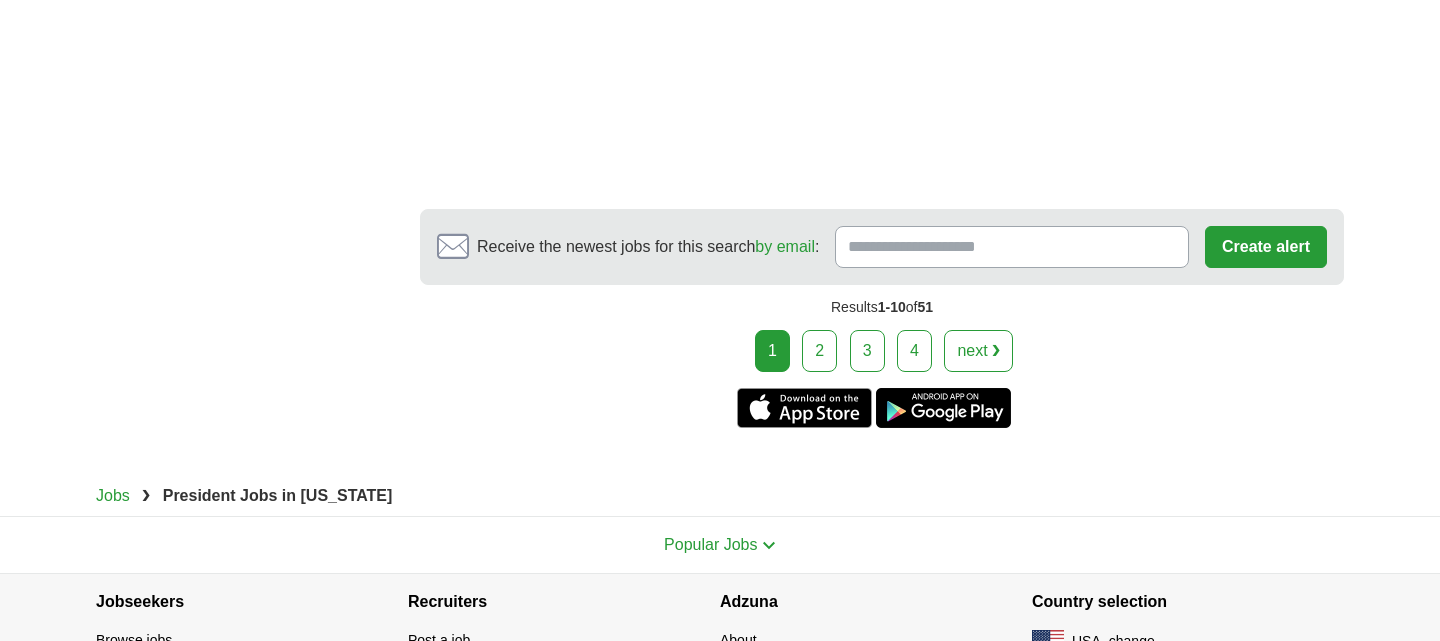 click on "2" at bounding box center [819, 351] 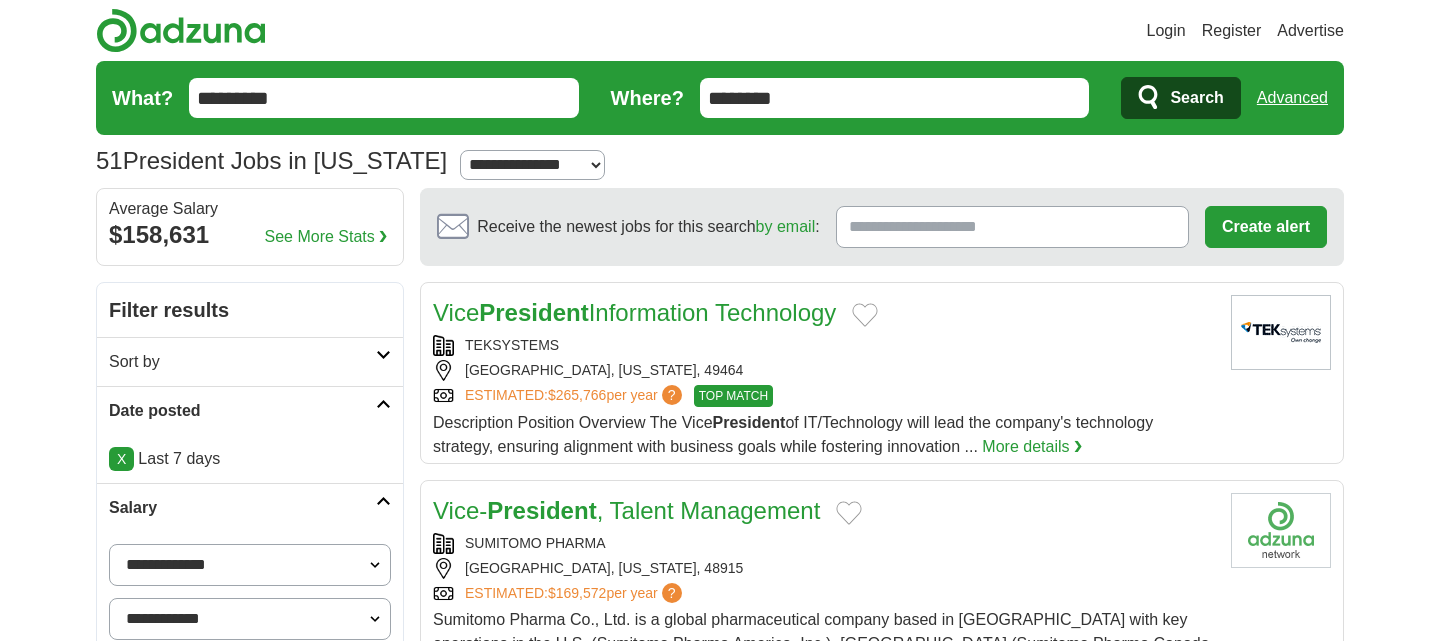 scroll, scrollTop: 0, scrollLeft: 0, axis: both 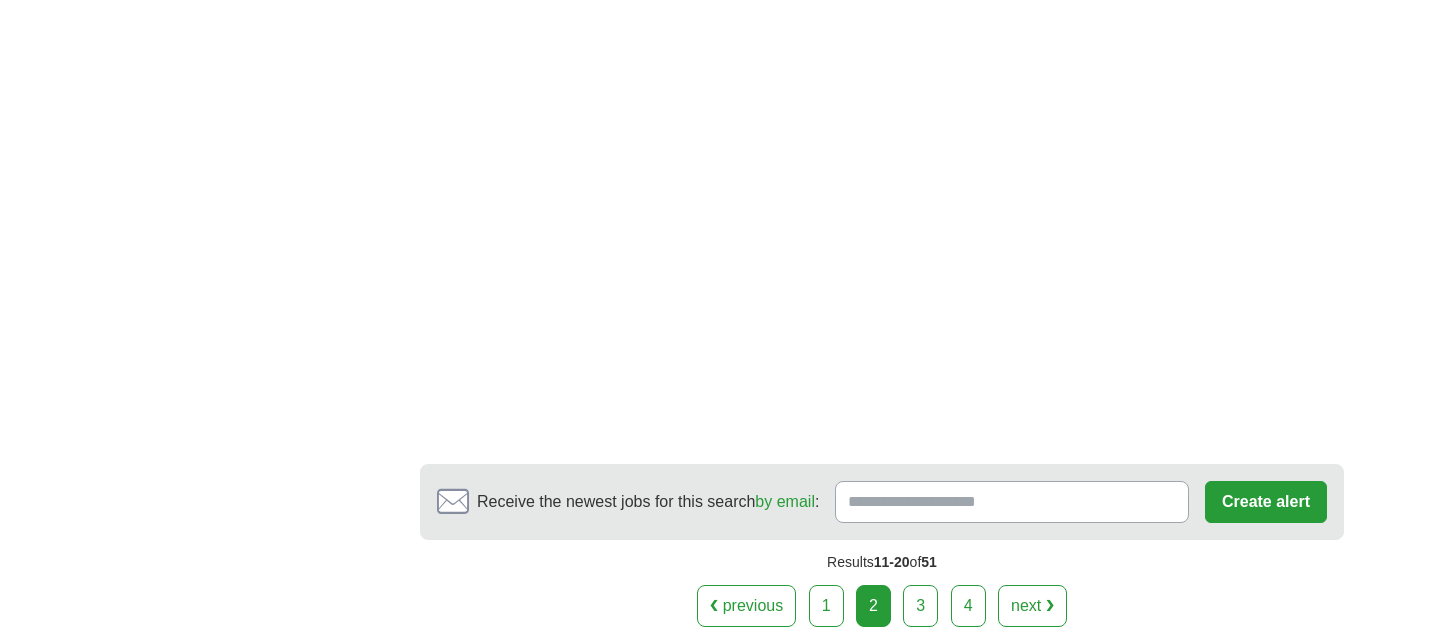 click on "3" at bounding box center [920, 606] 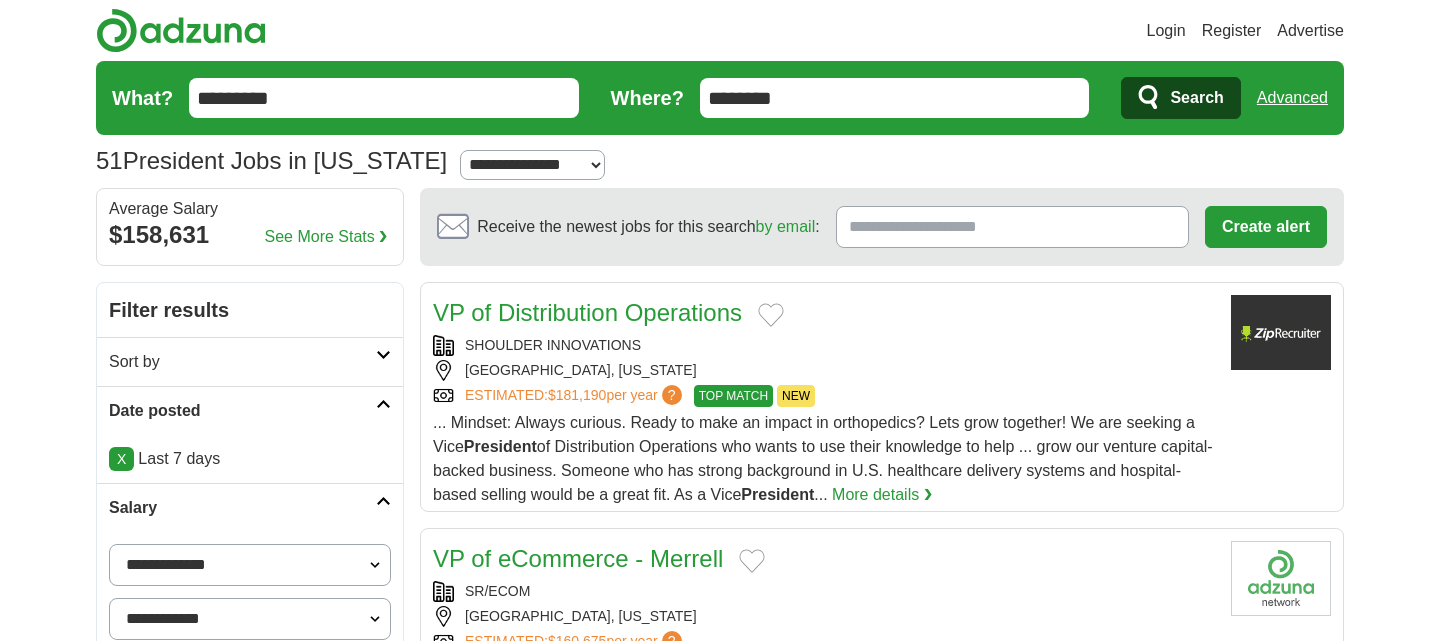 scroll, scrollTop: 0, scrollLeft: 0, axis: both 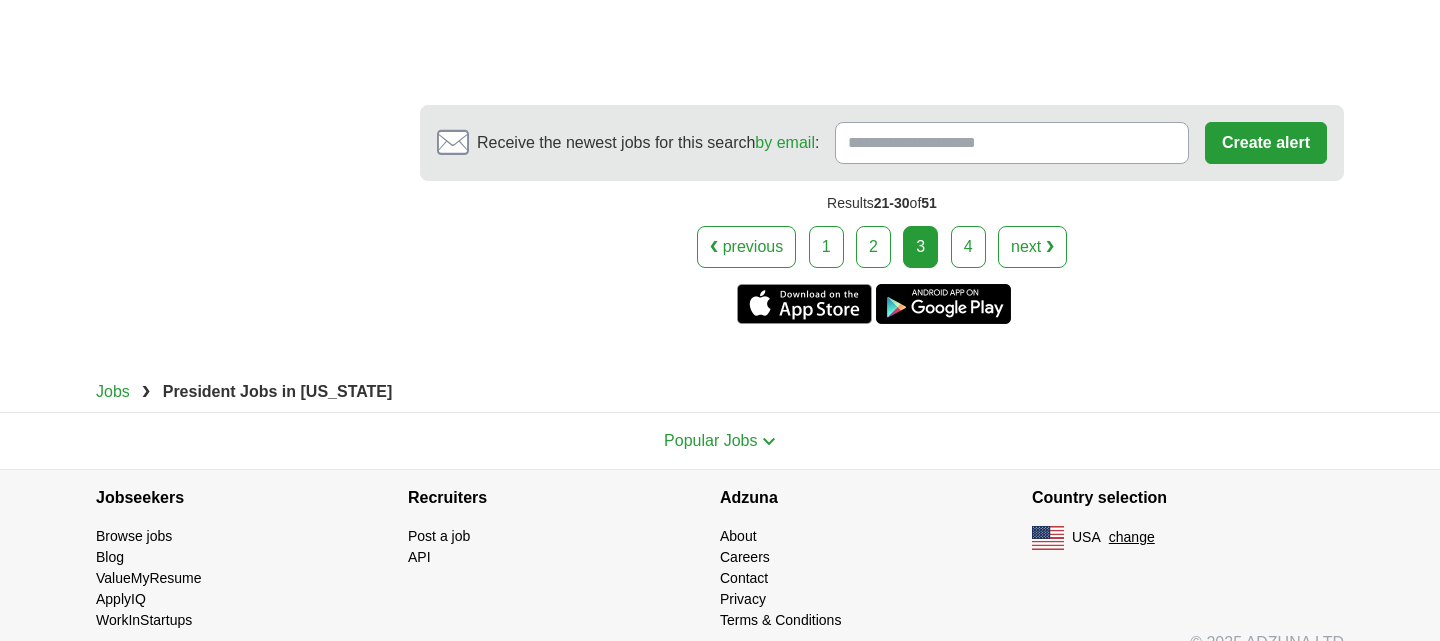 click on "4" at bounding box center [968, 247] 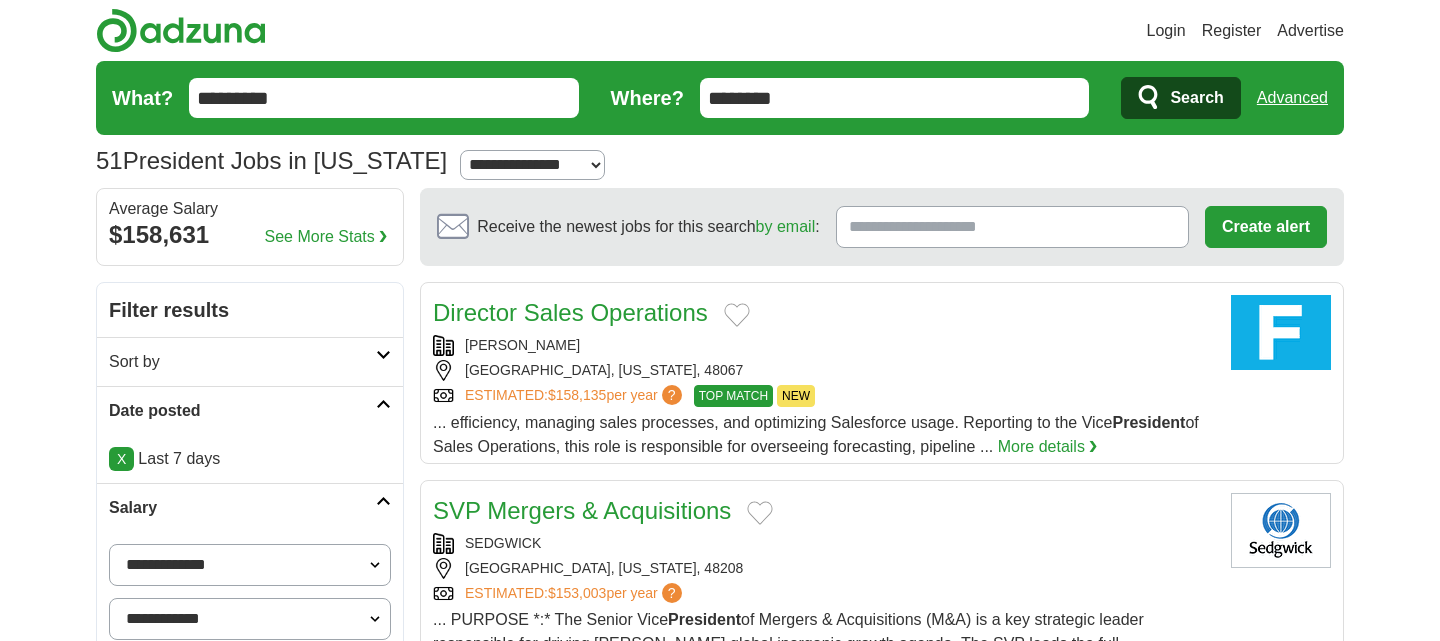 scroll, scrollTop: 0, scrollLeft: 0, axis: both 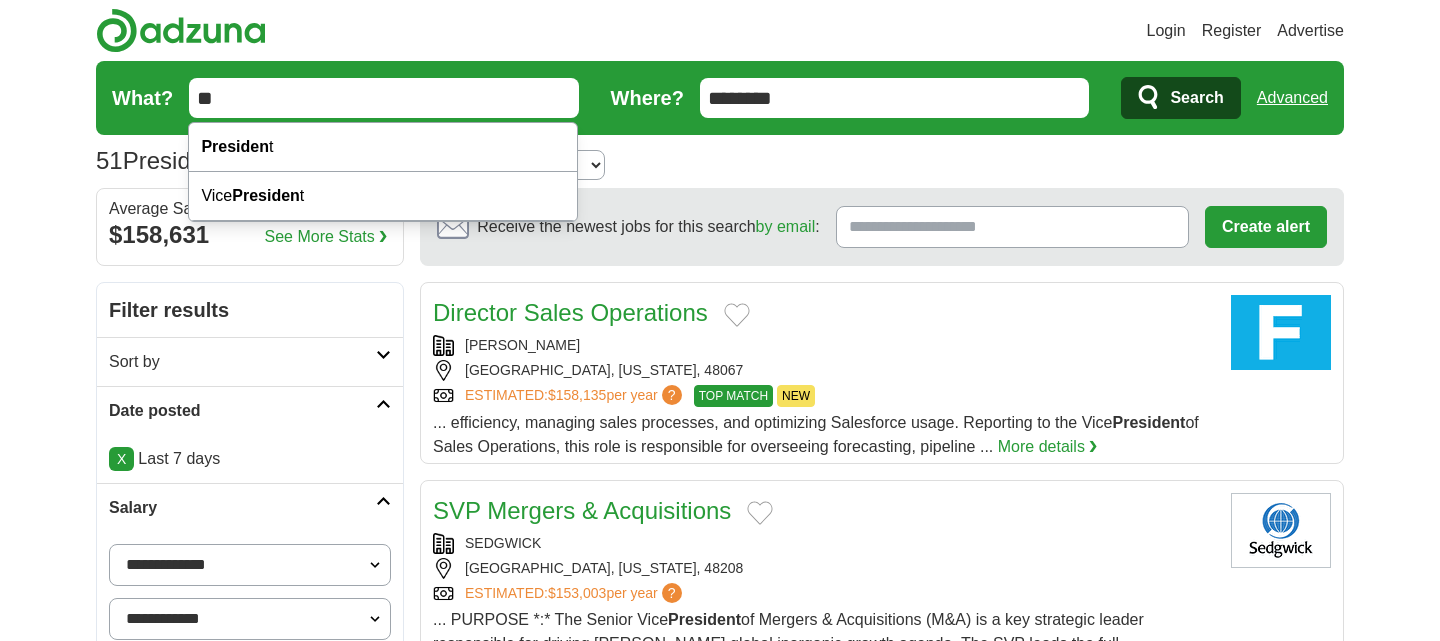 type on "*" 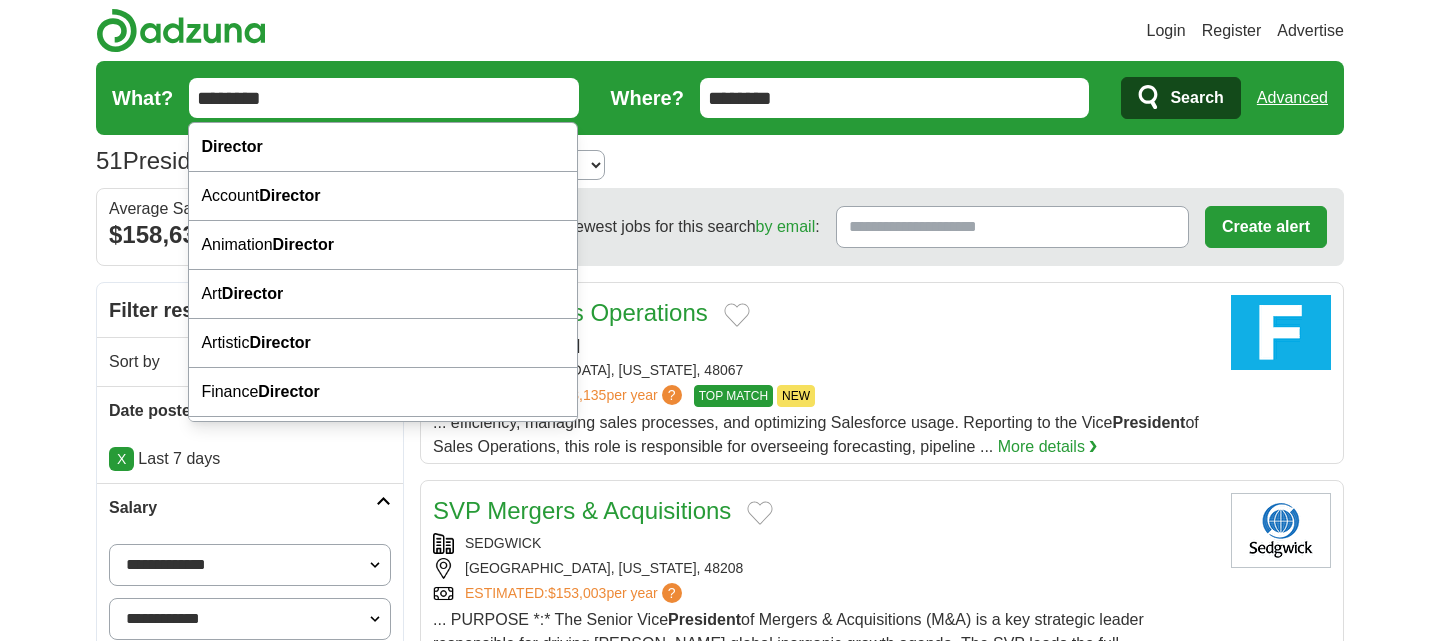 type on "********" 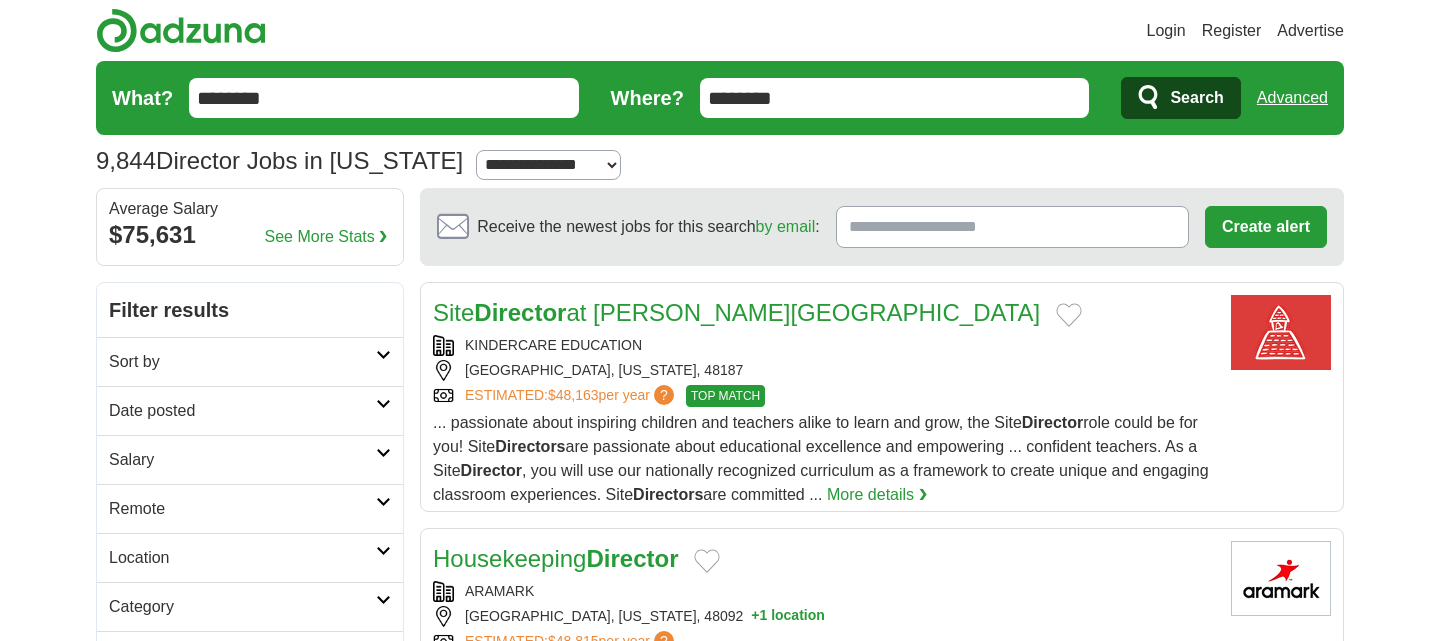 scroll, scrollTop: 0, scrollLeft: 0, axis: both 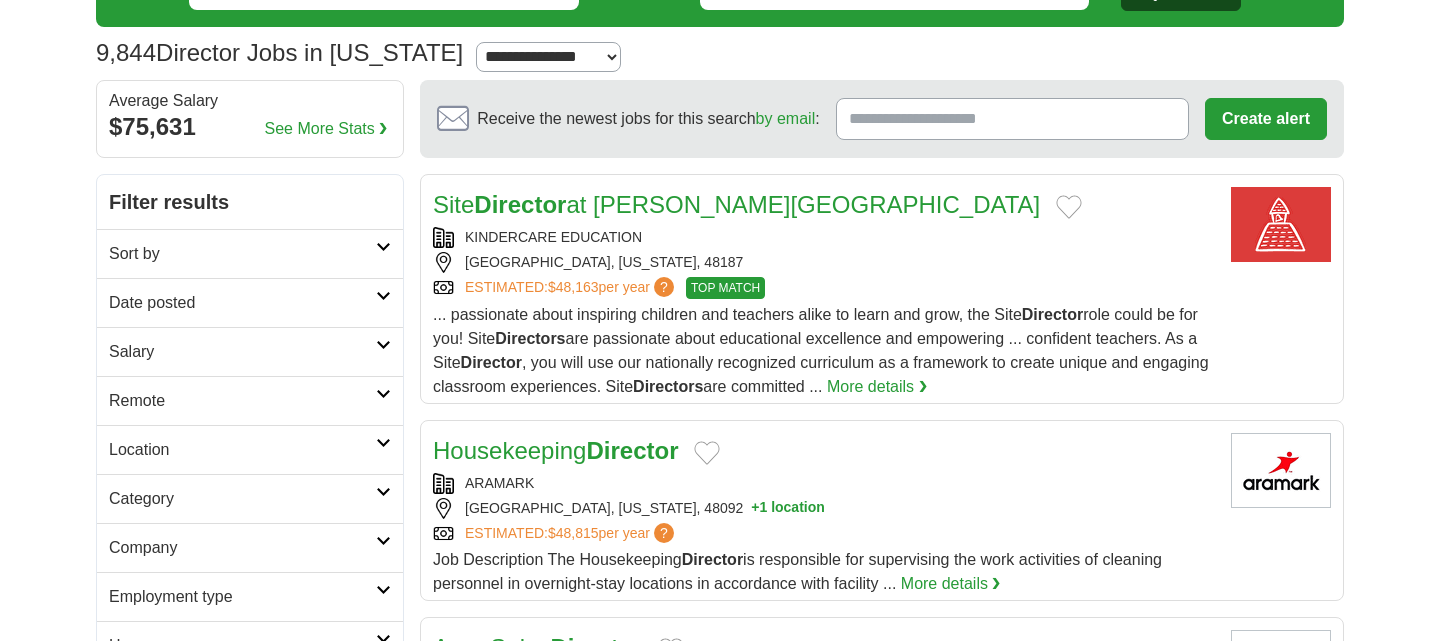 click at bounding box center [383, 247] 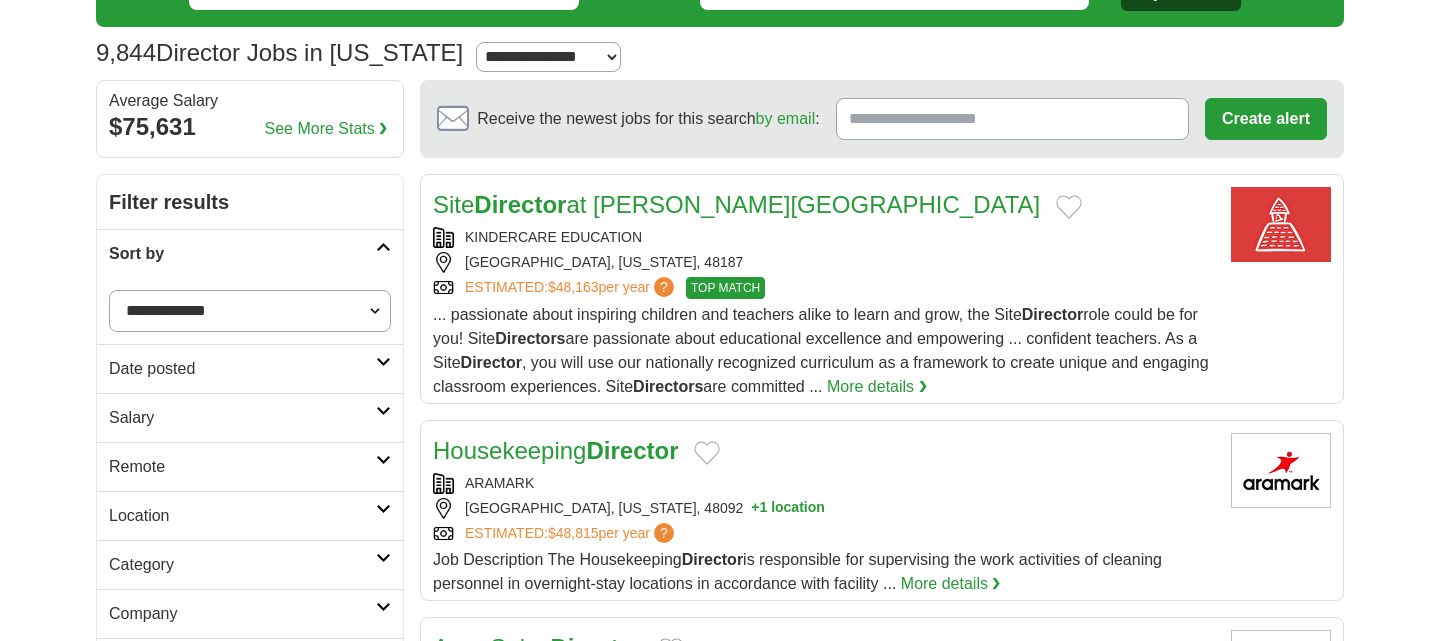 click on "**********" at bounding box center (250, 311) 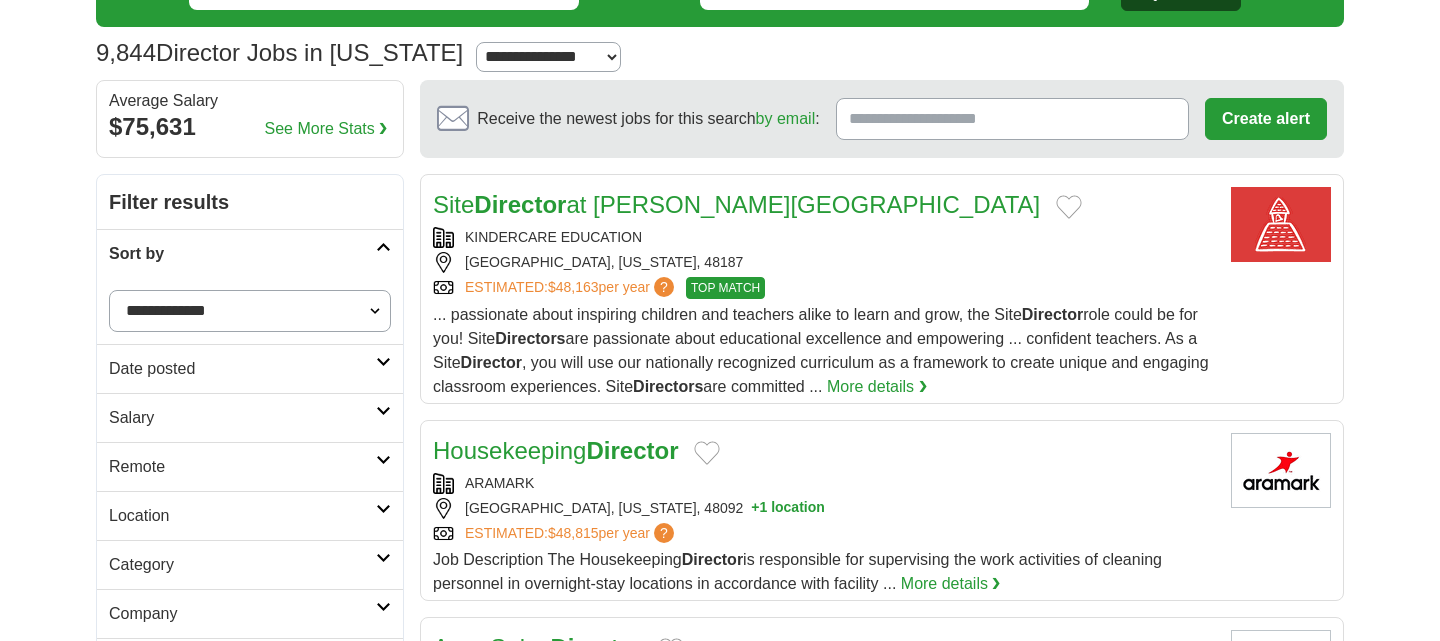 click at bounding box center (383, 362) 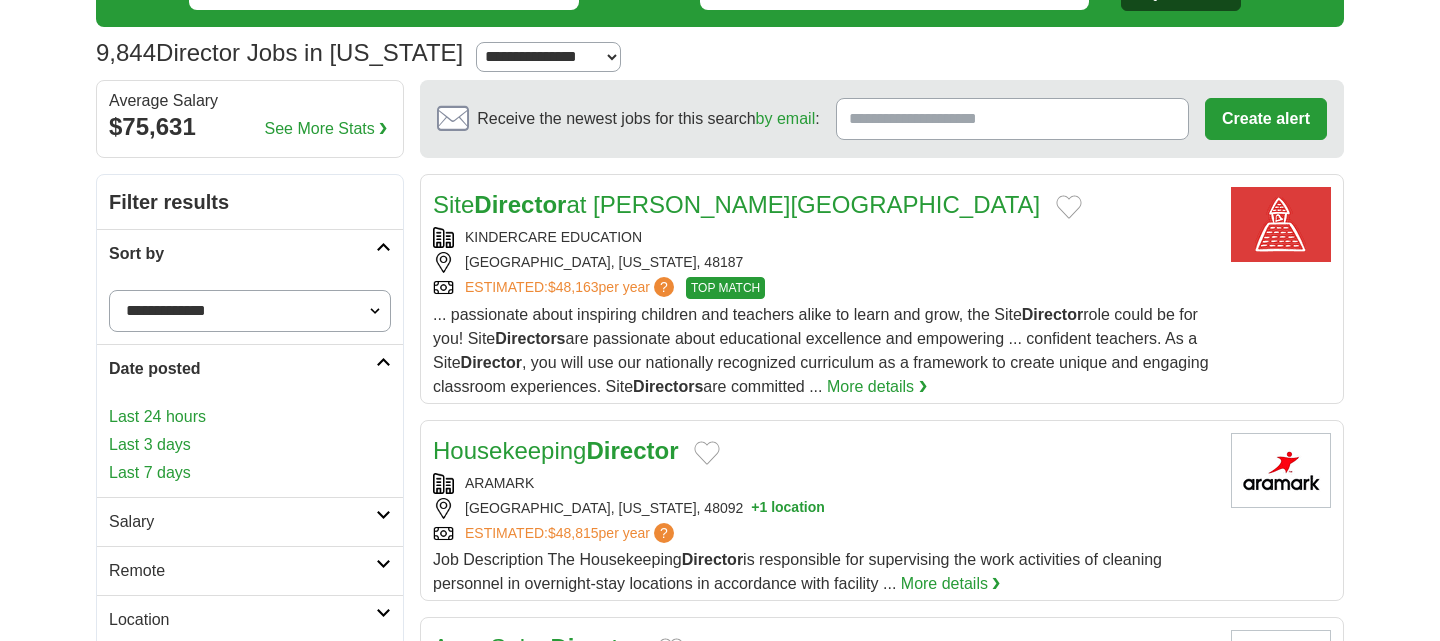 click on "Last 7 days" at bounding box center (250, 473) 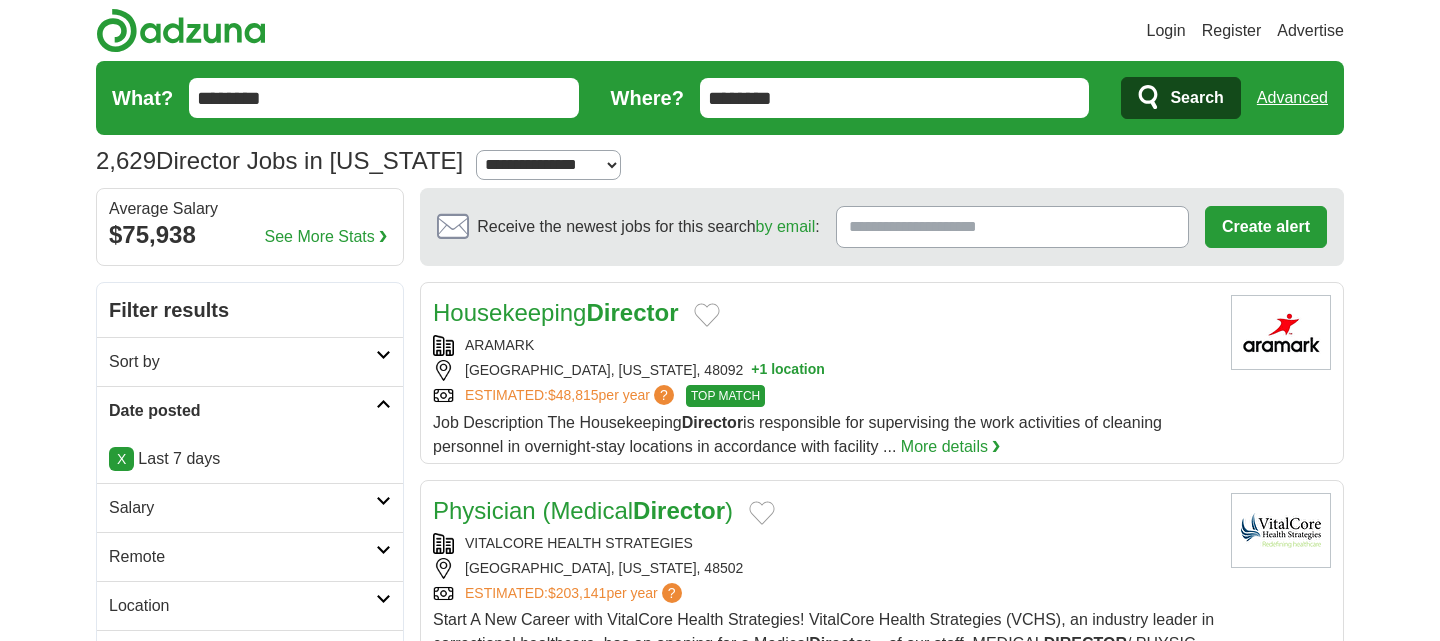 scroll, scrollTop: 0, scrollLeft: 0, axis: both 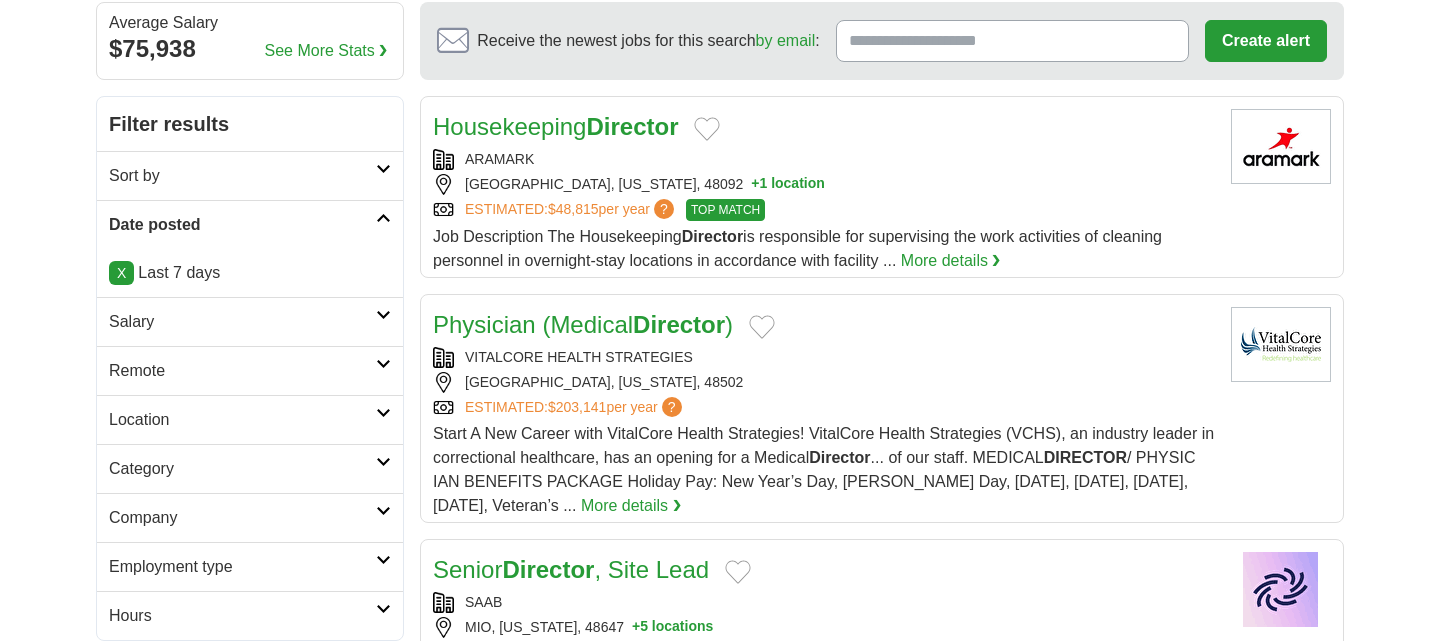 click at bounding box center (383, 315) 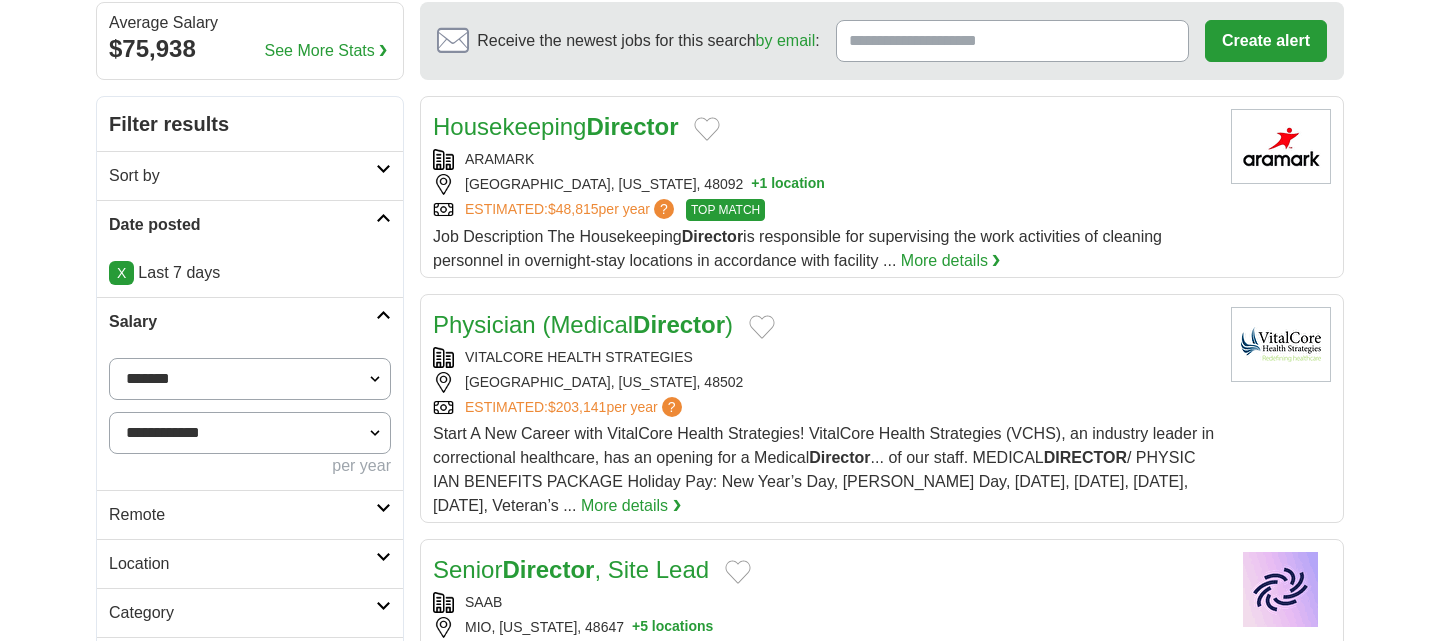 click on "**********" at bounding box center [250, 379] 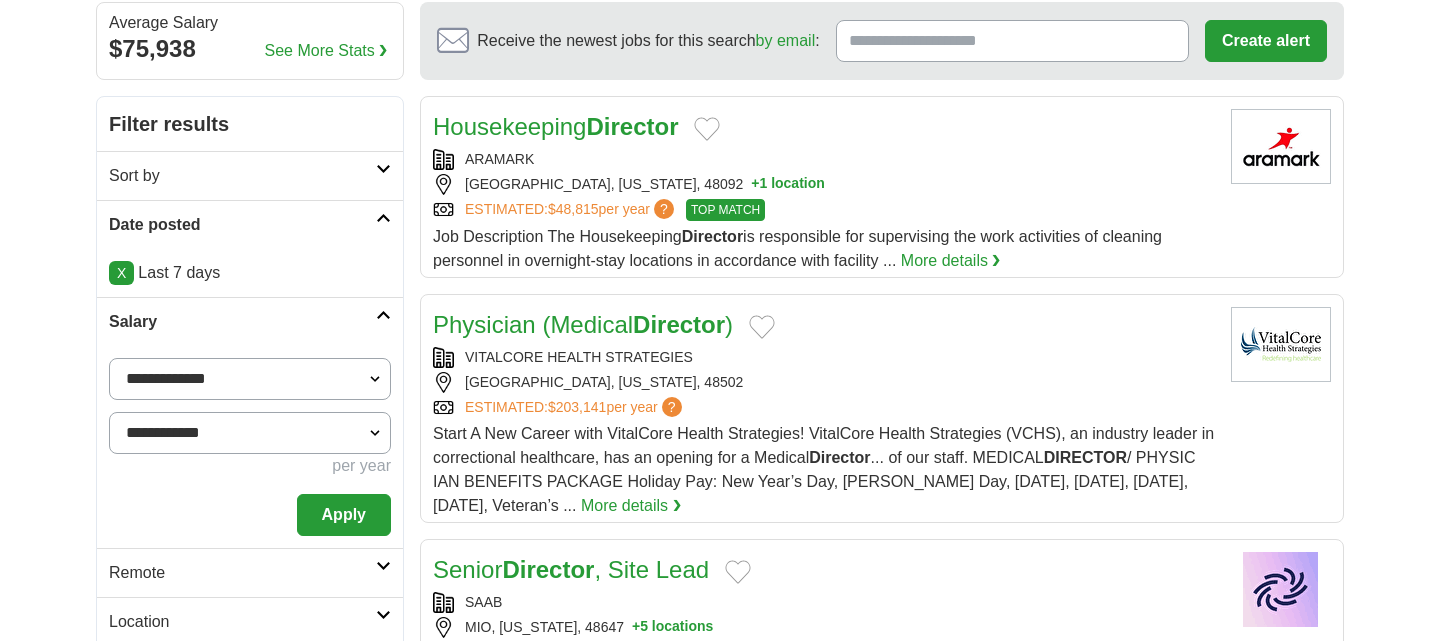 click on "Apply" at bounding box center (344, 515) 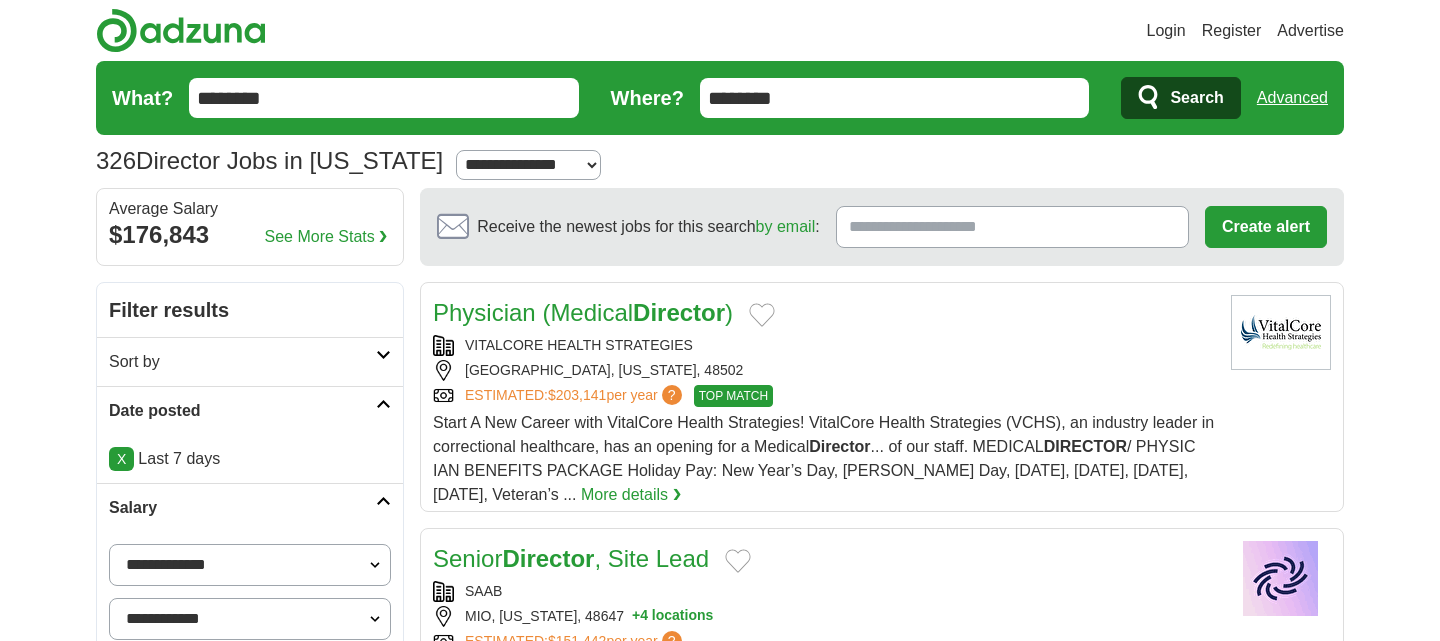 scroll, scrollTop: 0, scrollLeft: 0, axis: both 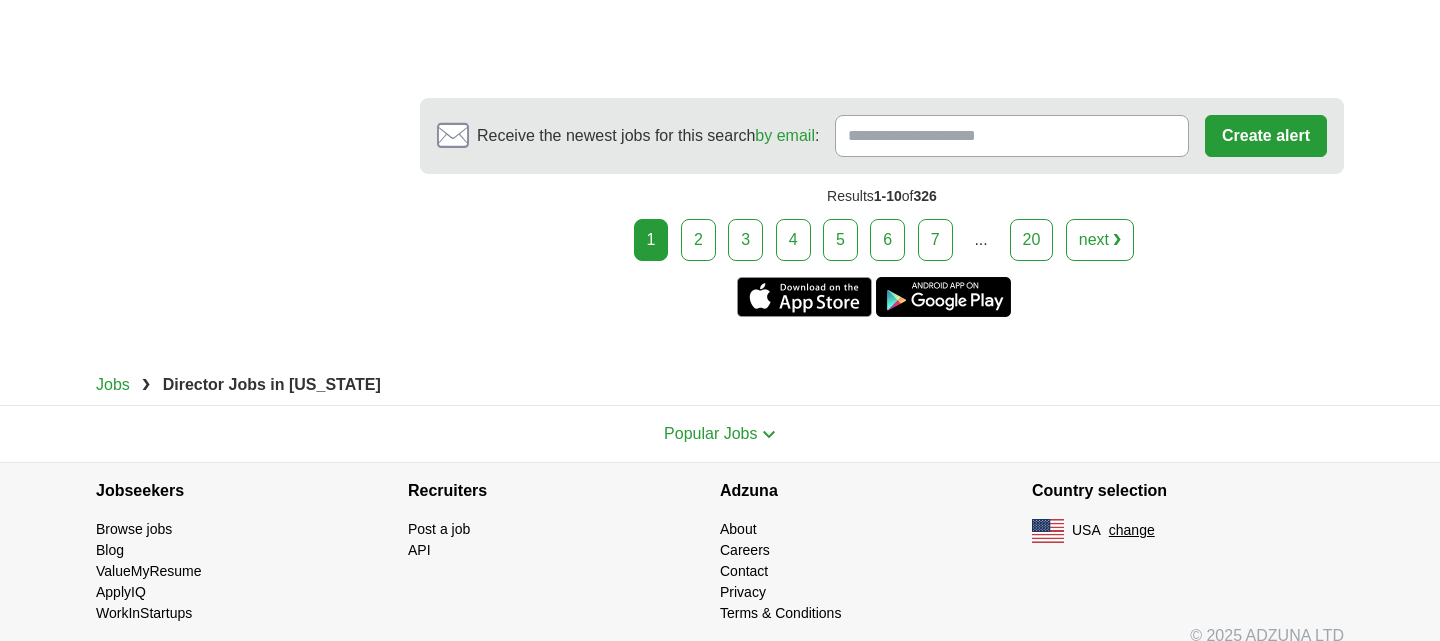 click on "2" at bounding box center [698, 240] 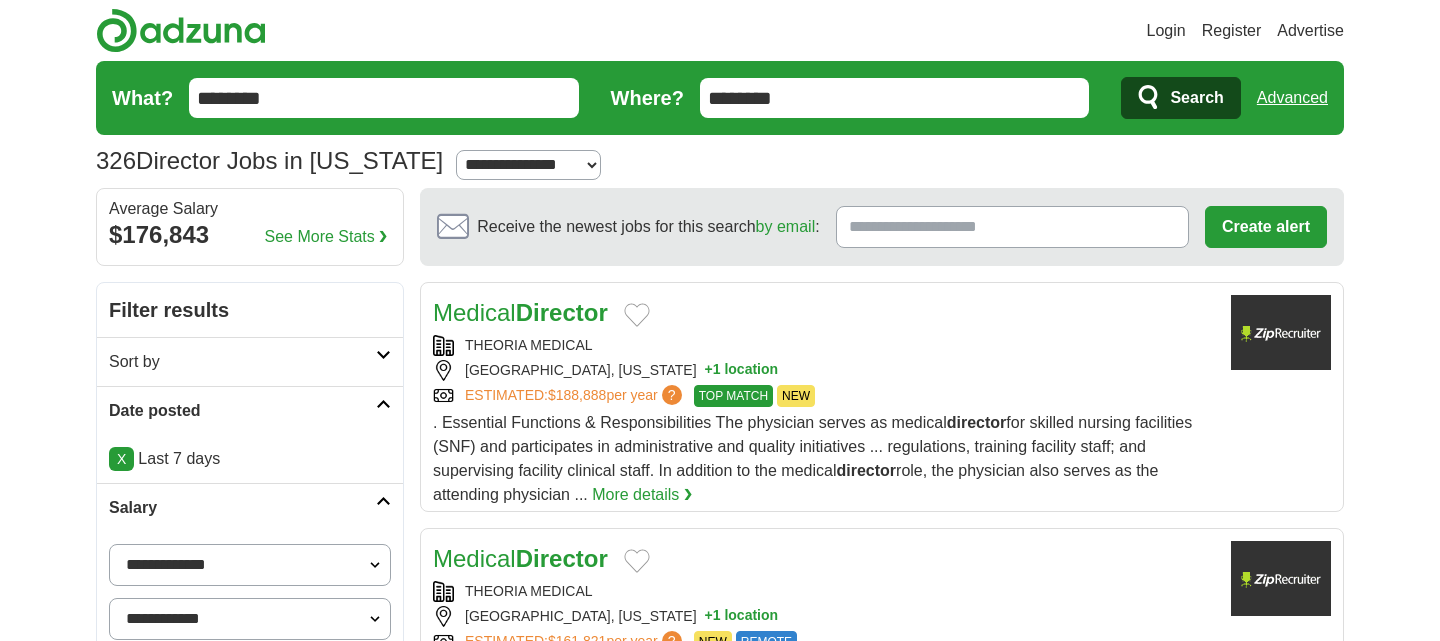 scroll, scrollTop: 0, scrollLeft: 0, axis: both 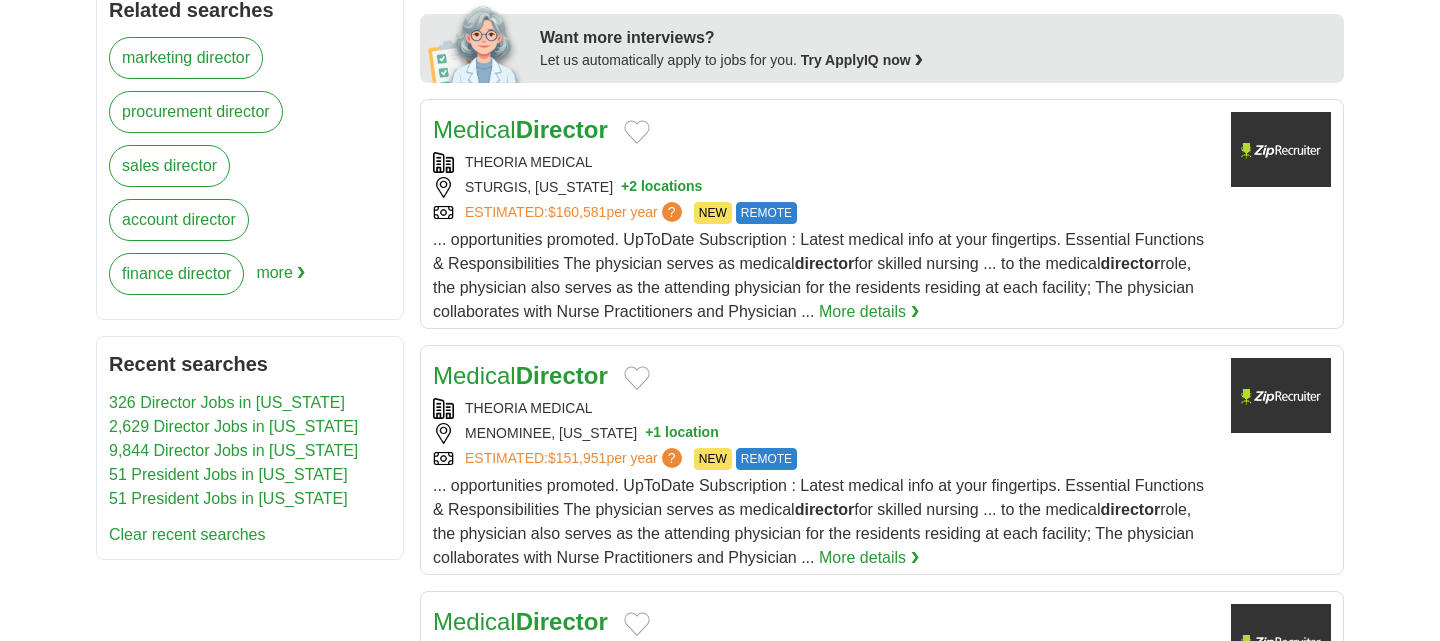 click on "more ❯" at bounding box center (280, 280) 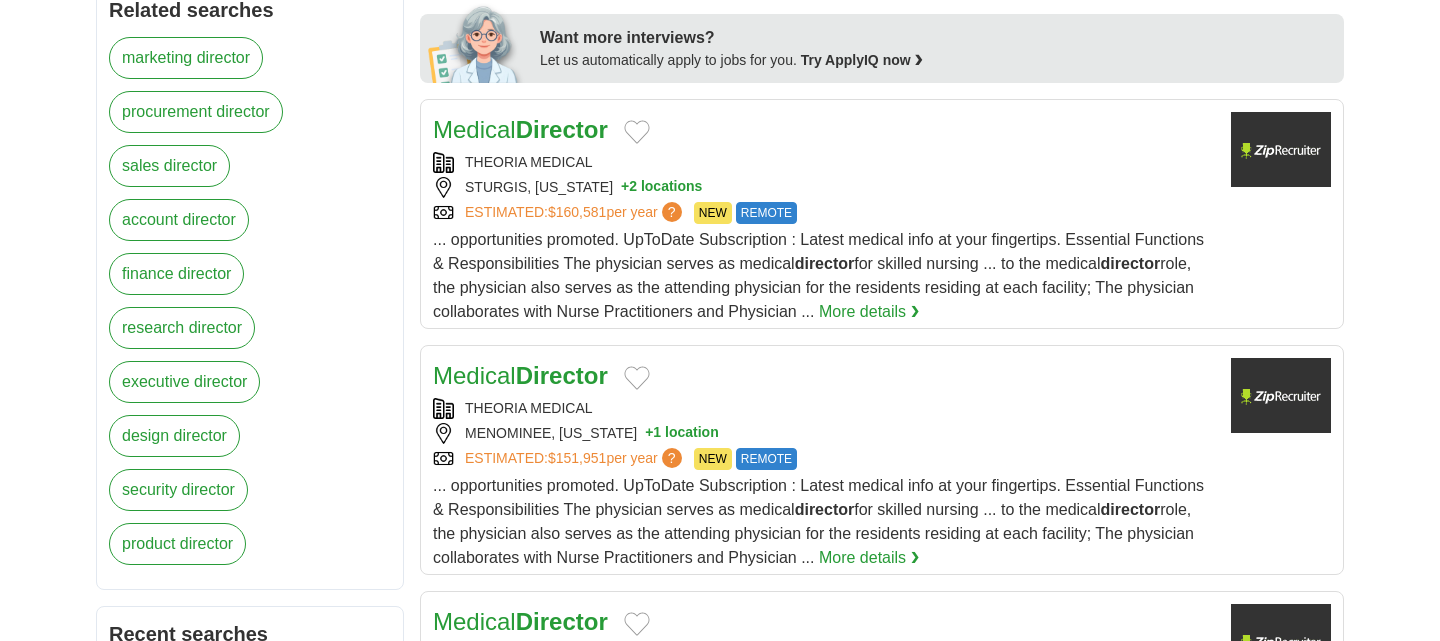 click on "executive director" at bounding box center (184, 382) 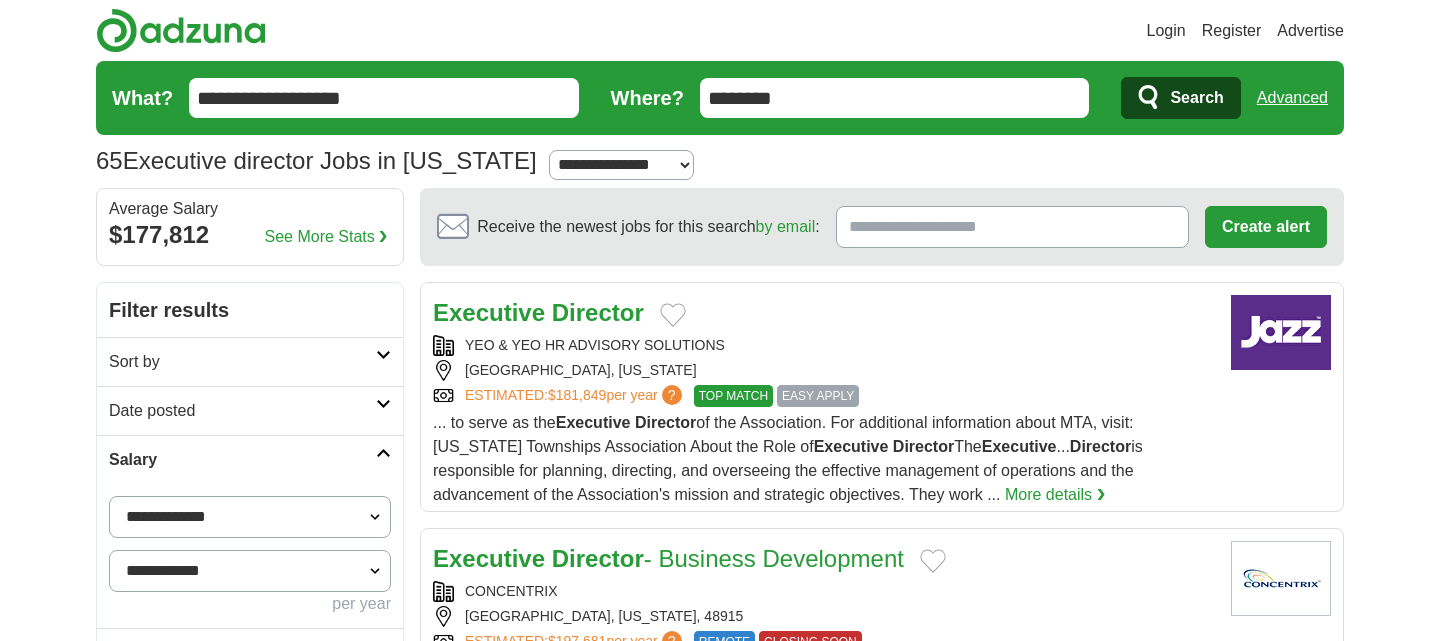scroll, scrollTop: 0, scrollLeft: 0, axis: both 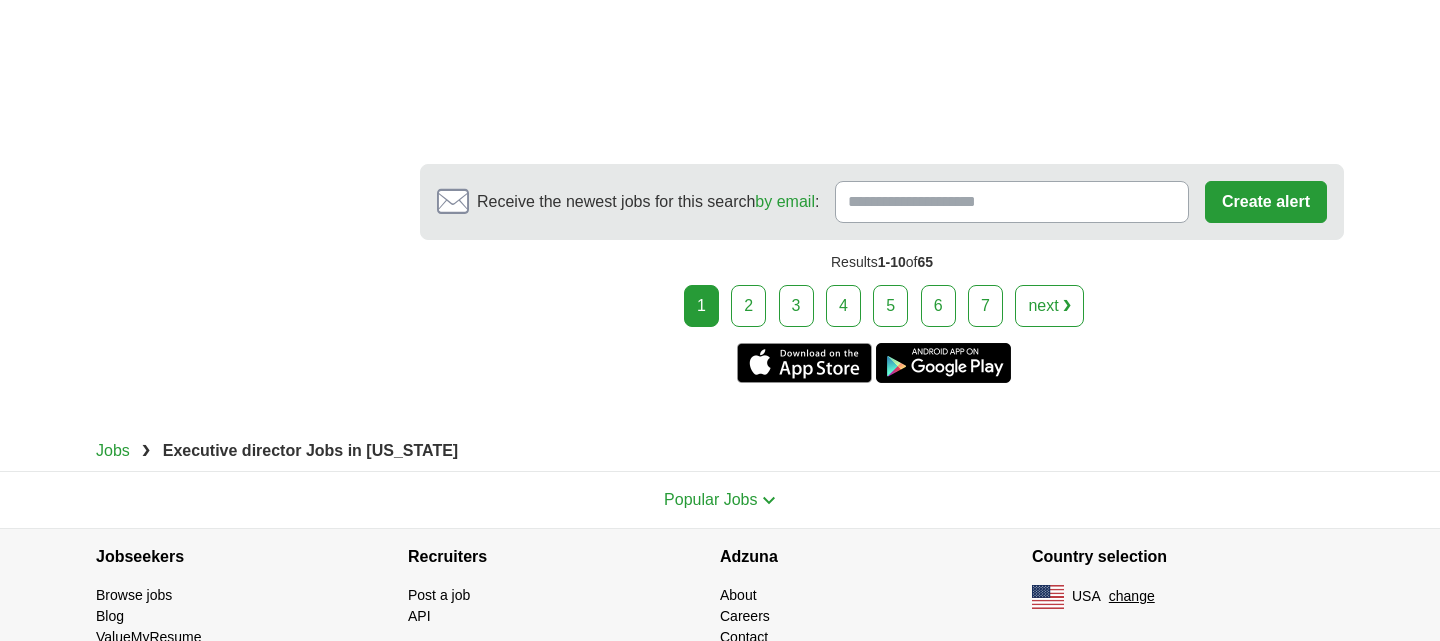 click on "2" at bounding box center (748, 306) 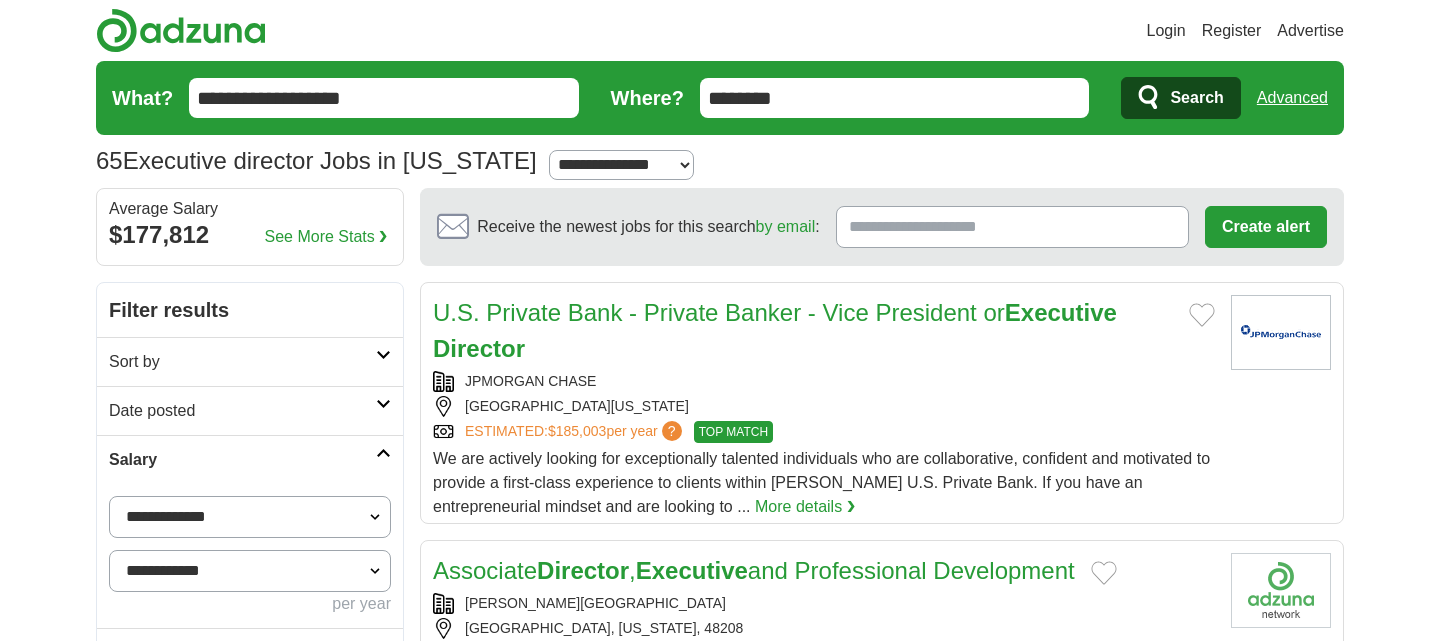 scroll, scrollTop: 0, scrollLeft: 0, axis: both 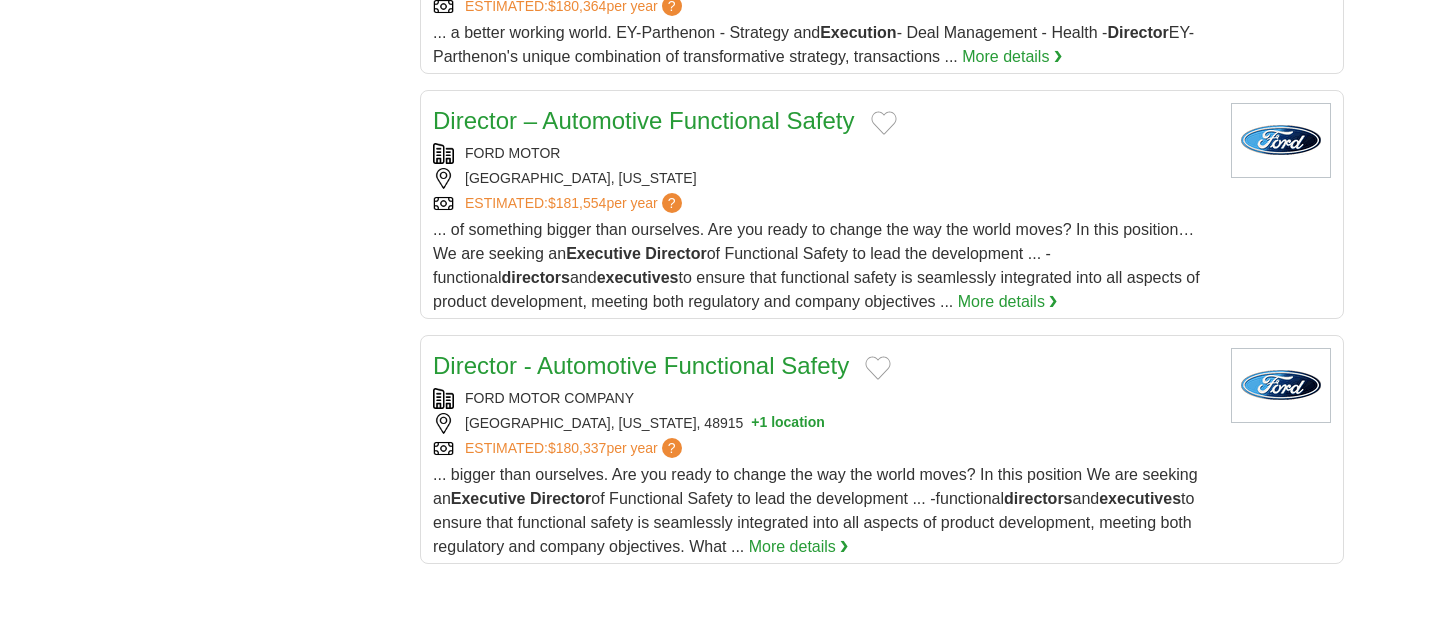 click on "More details ❯" at bounding box center [1008, 302] 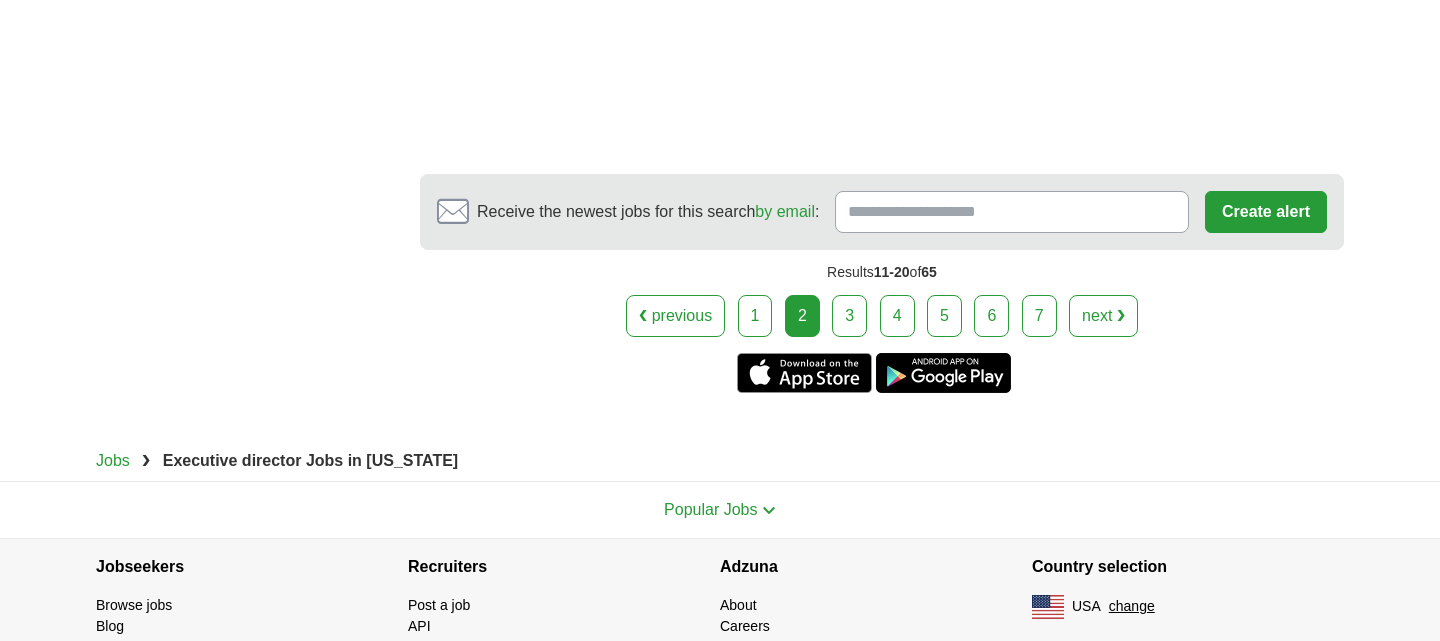 scroll, scrollTop: 4009, scrollLeft: 0, axis: vertical 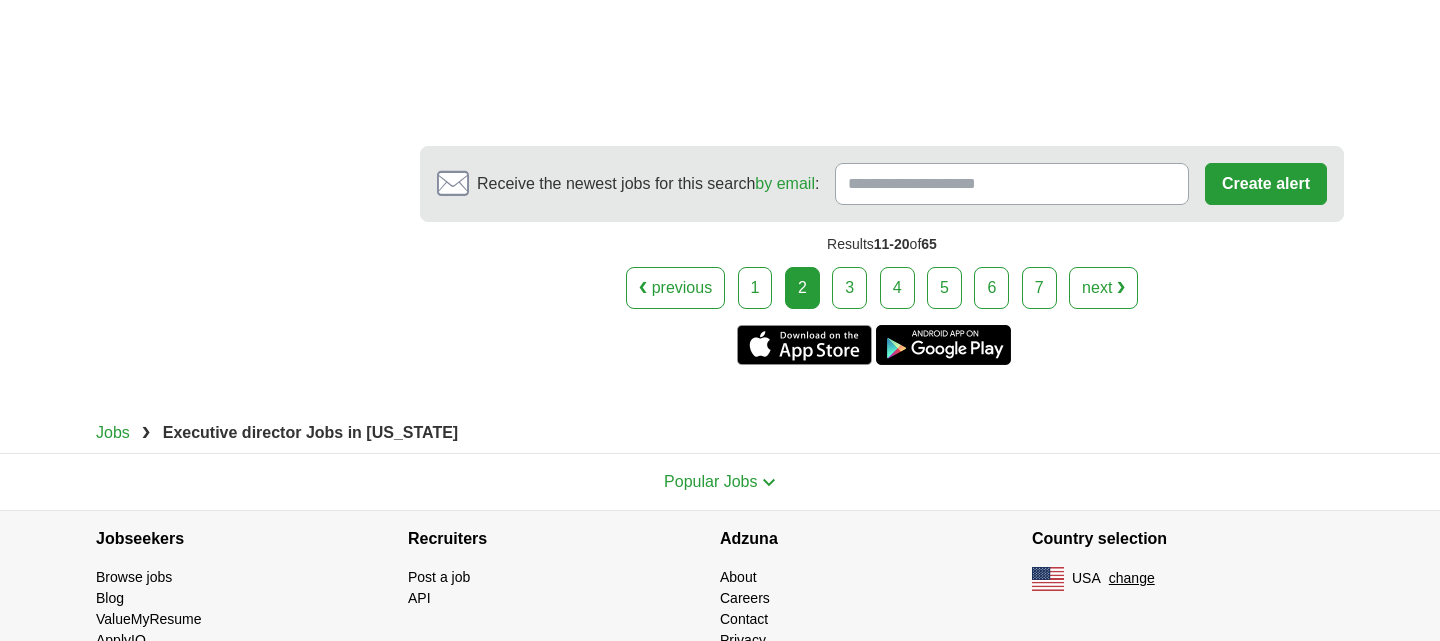 click on "3" at bounding box center (849, 288) 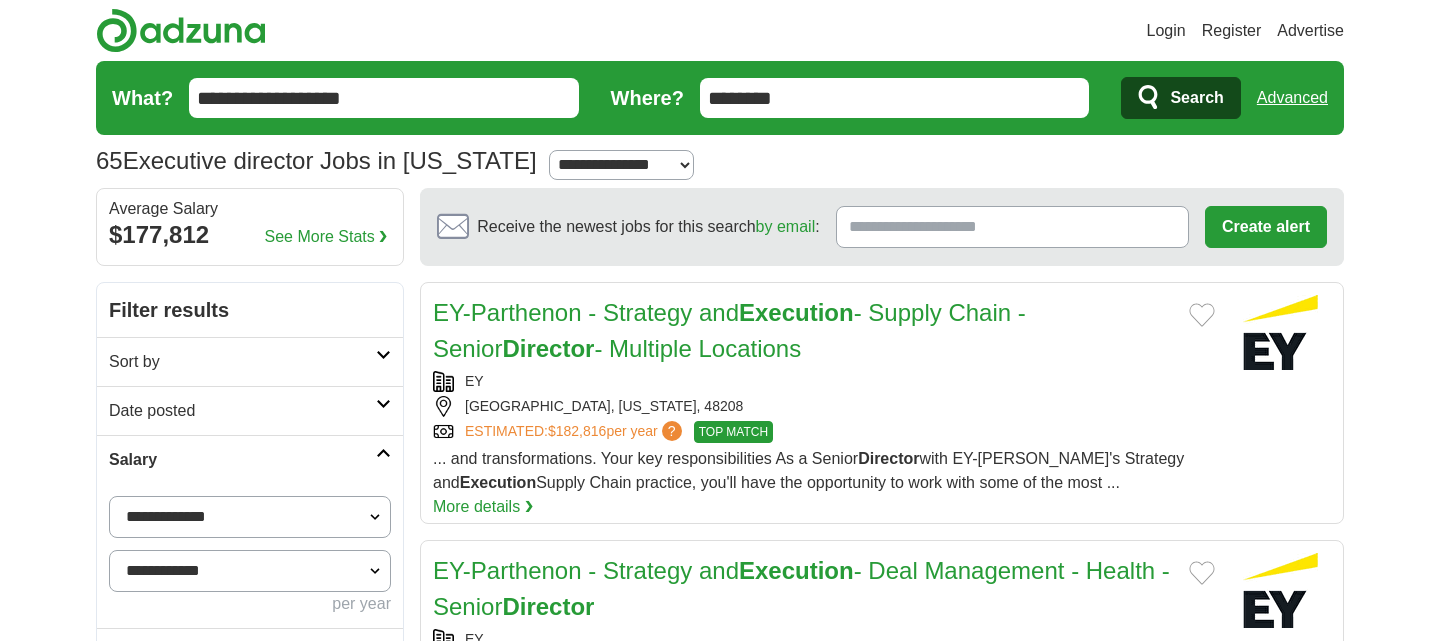 scroll, scrollTop: 0, scrollLeft: 0, axis: both 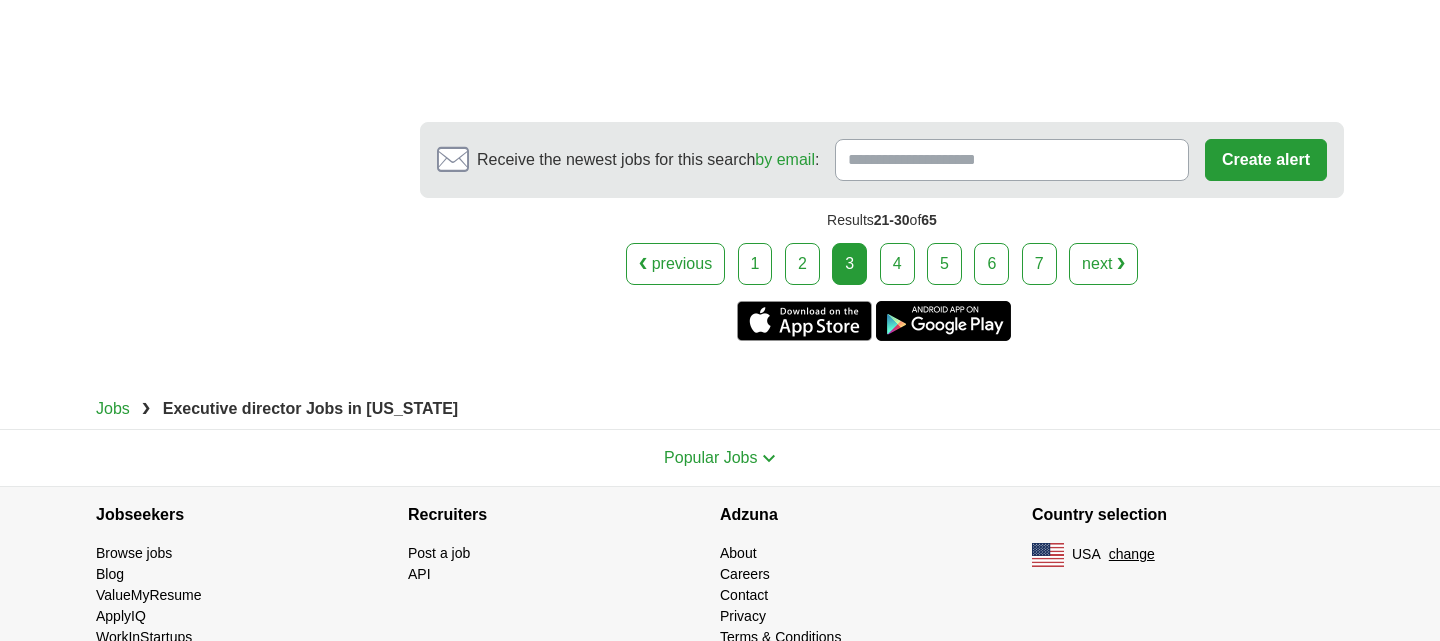 click on "4" at bounding box center (897, 264) 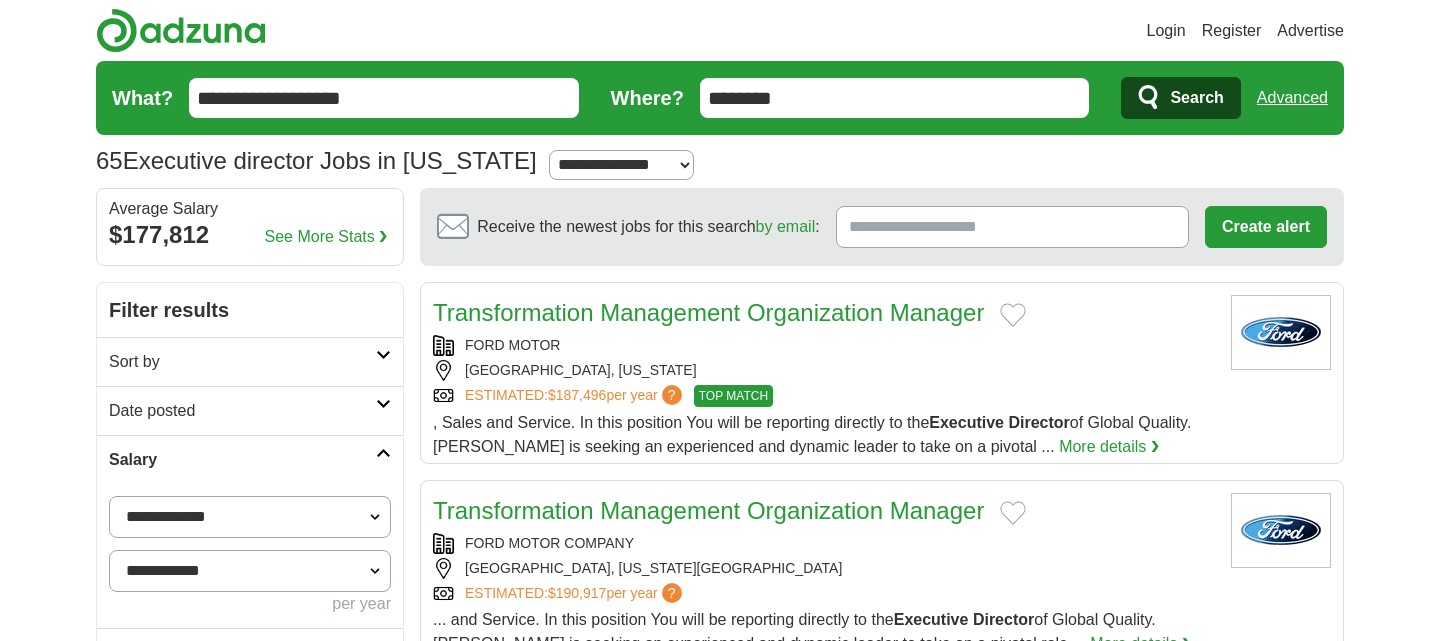 scroll, scrollTop: 0, scrollLeft: 0, axis: both 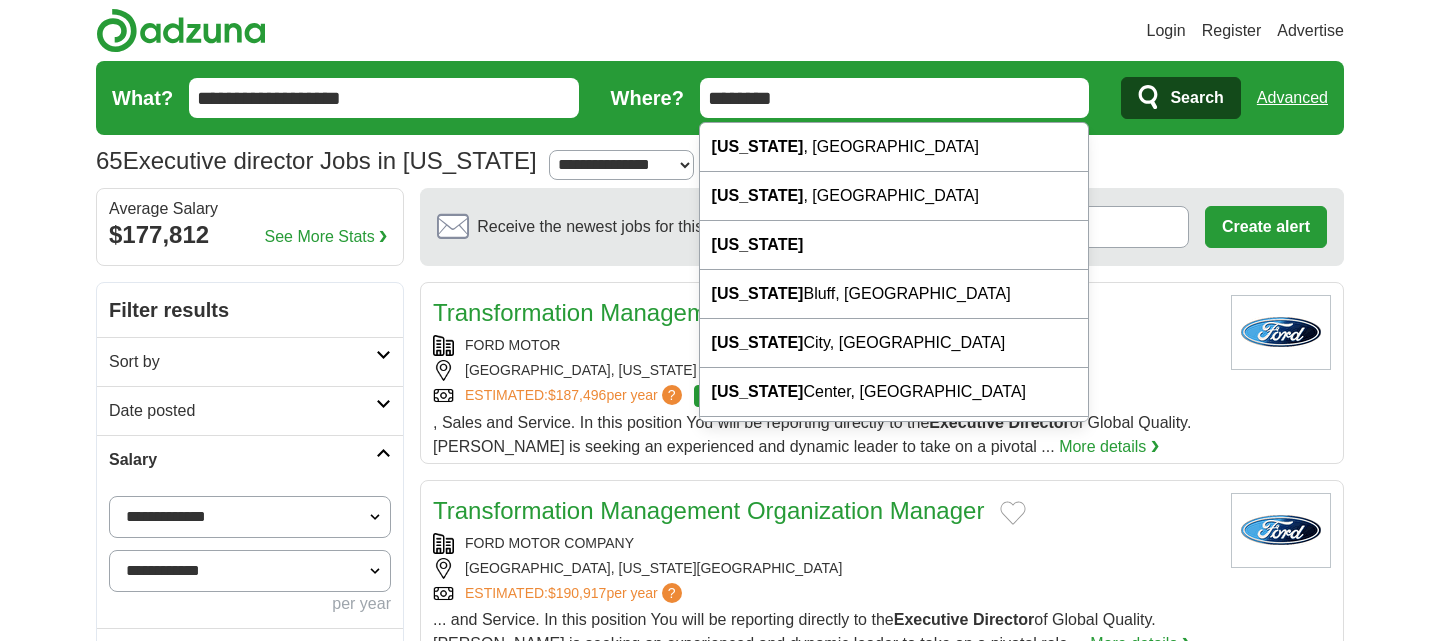 click on "**********" at bounding box center (384, 98) 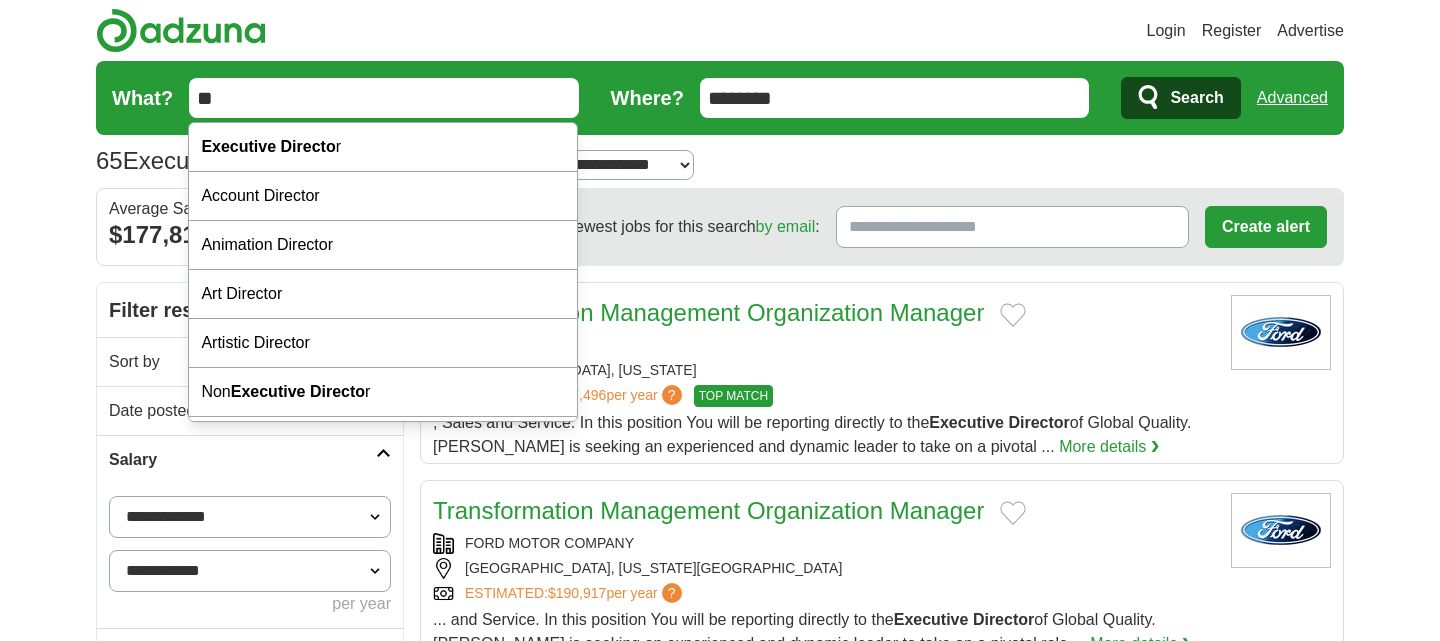 type on "*" 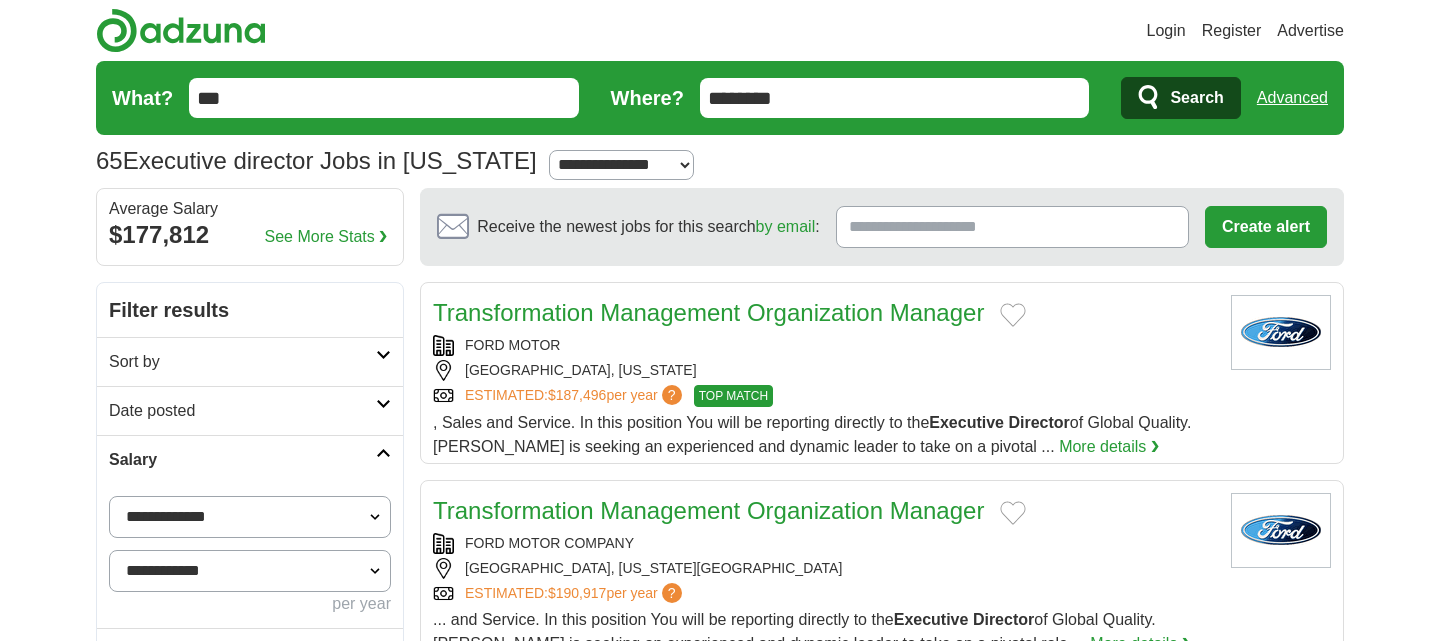type on "***" 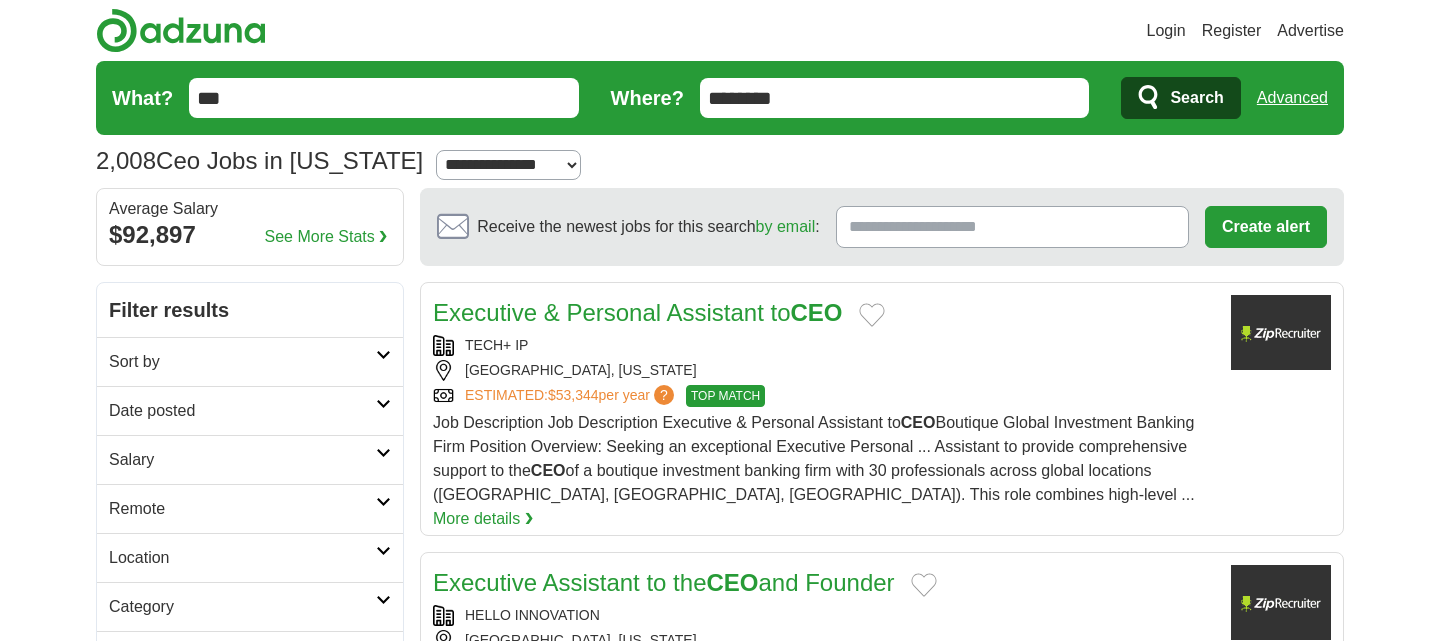 scroll, scrollTop: 0, scrollLeft: 0, axis: both 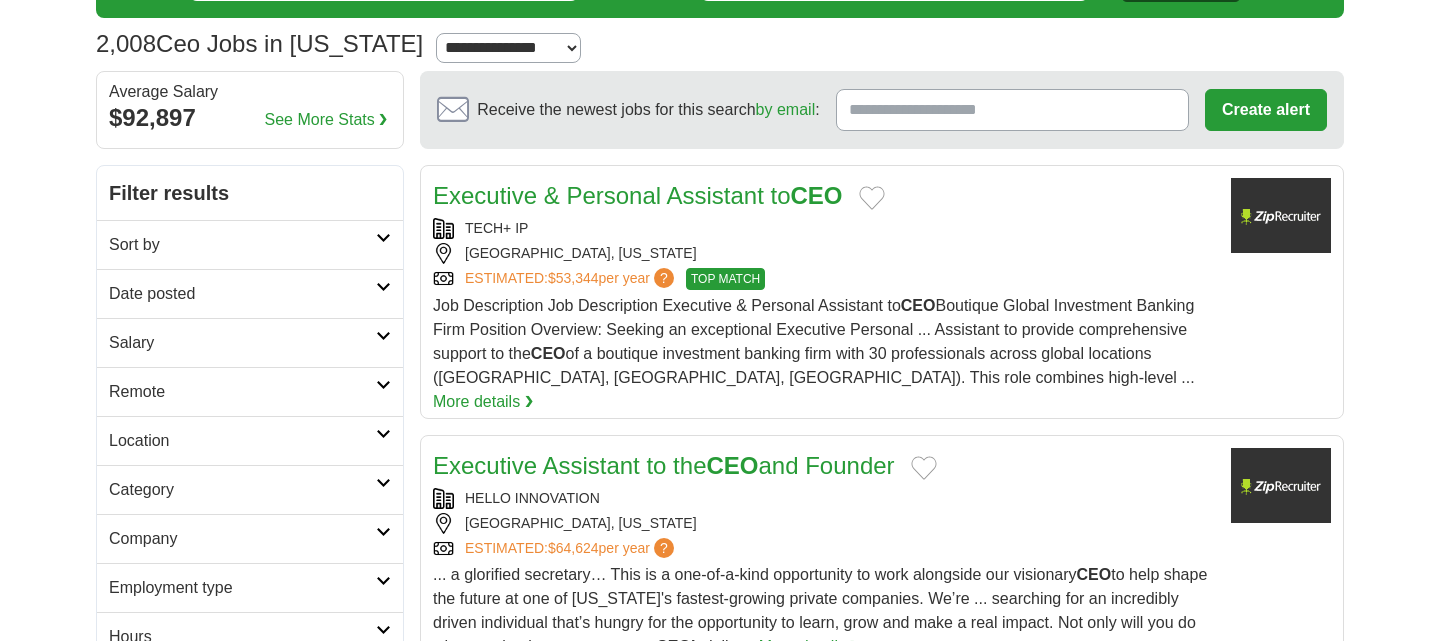 click at bounding box center [383, 287] 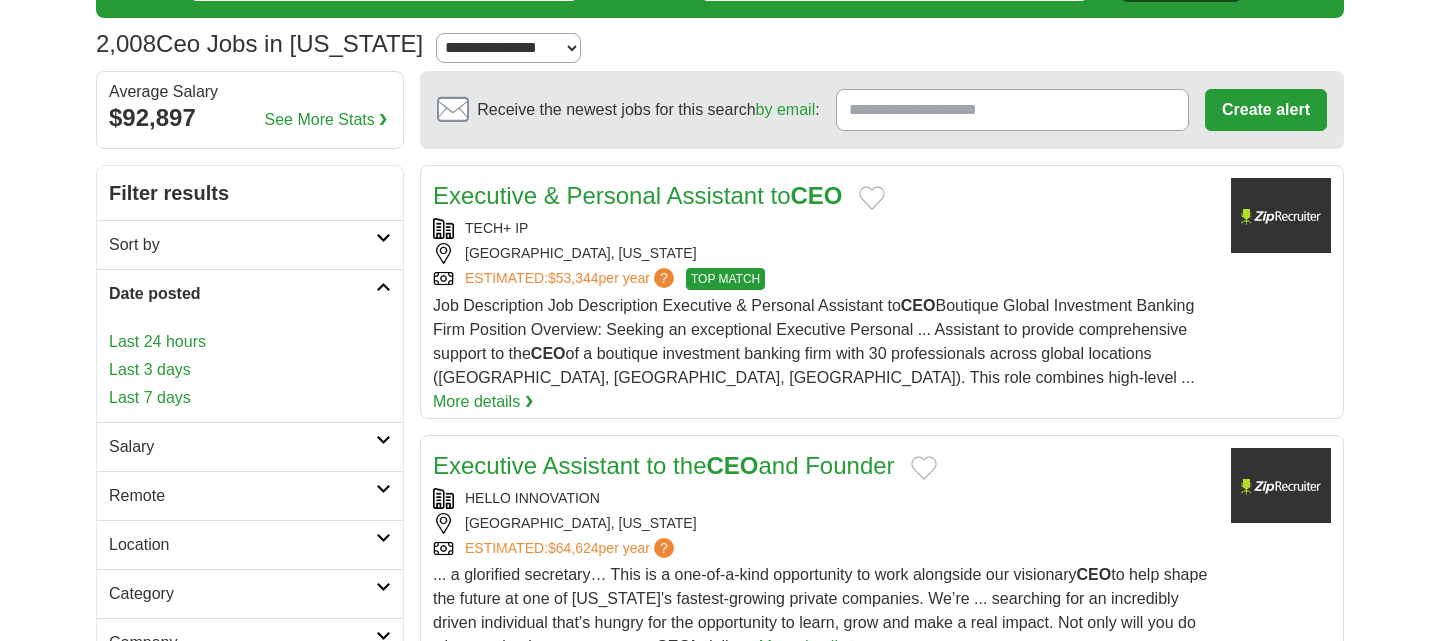 click on "Last 7 days" at bounding box center [250, 398] 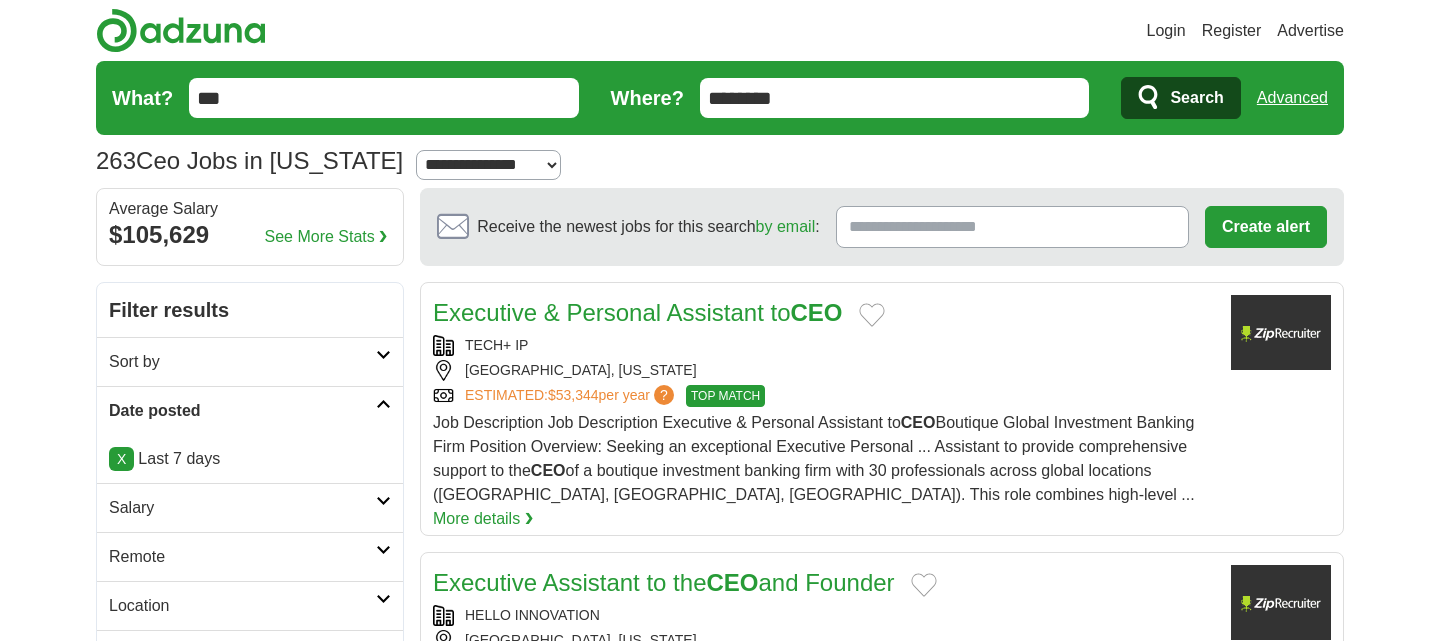 scroll, scrollTop: 0, scrollLeft: 0, axis: both 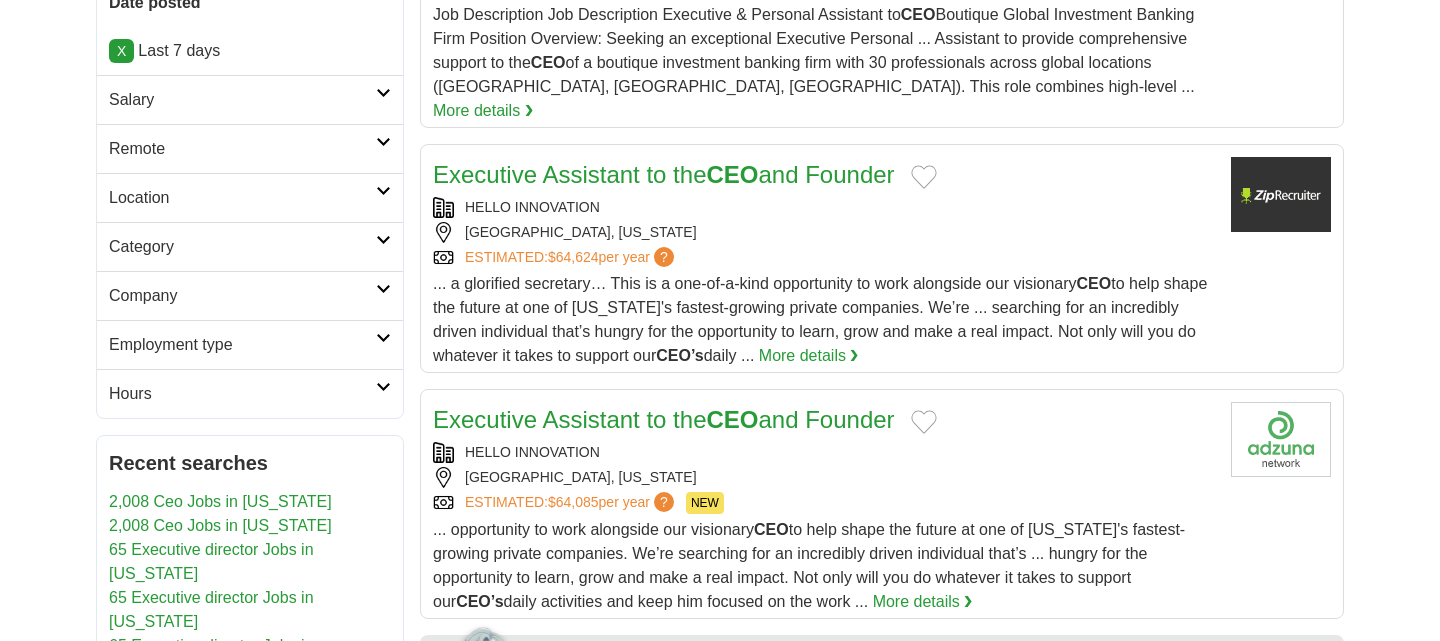 click at bounding box center (383, 93) 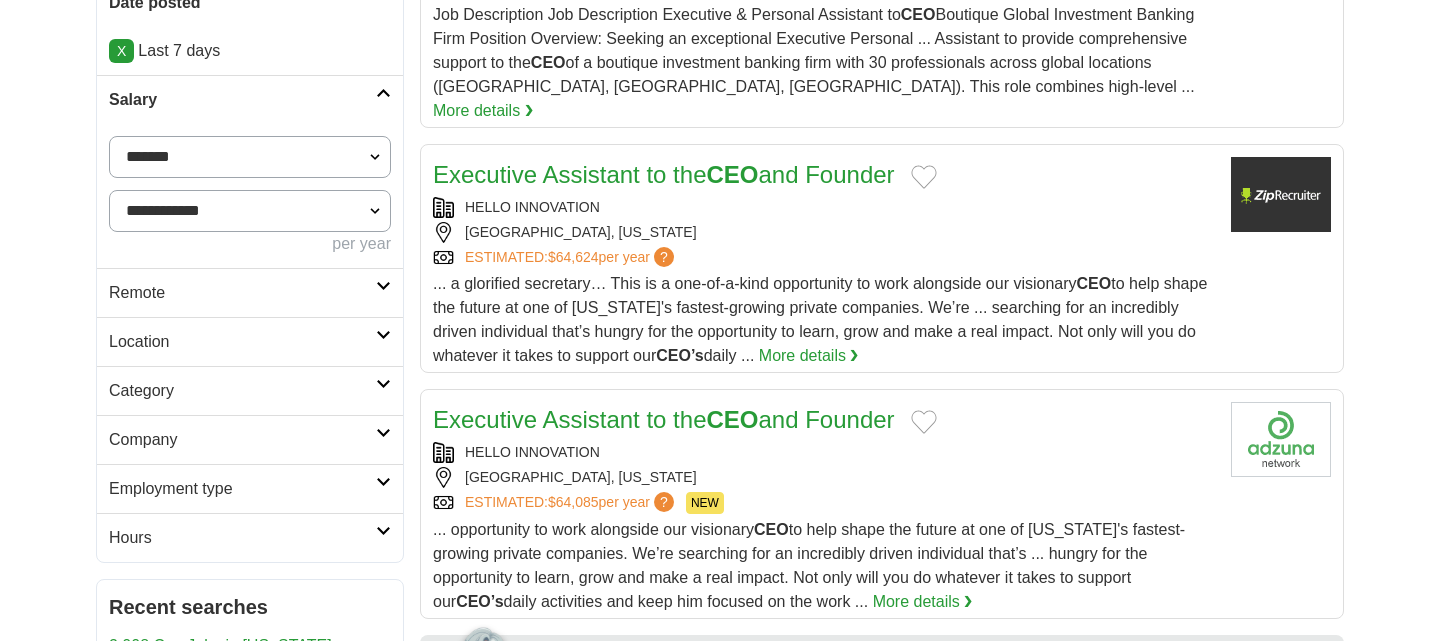 click on "**********" at bounding box center (250, 157) 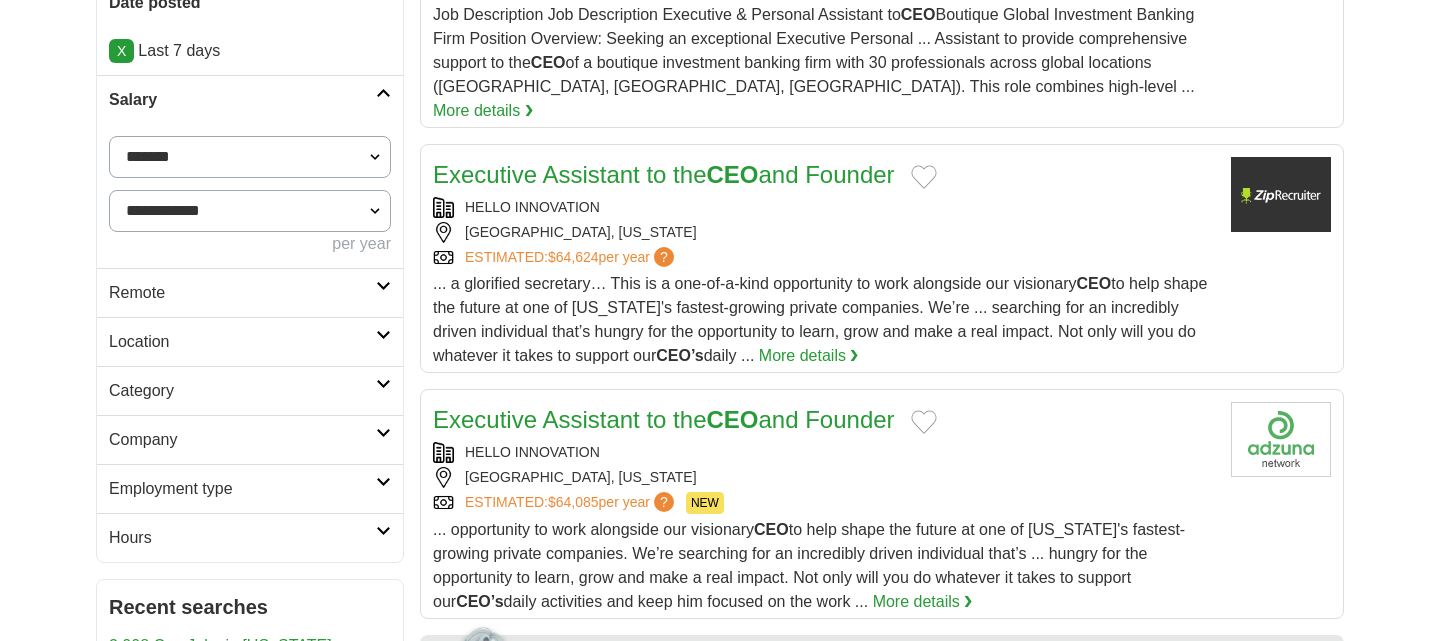 select on "******" 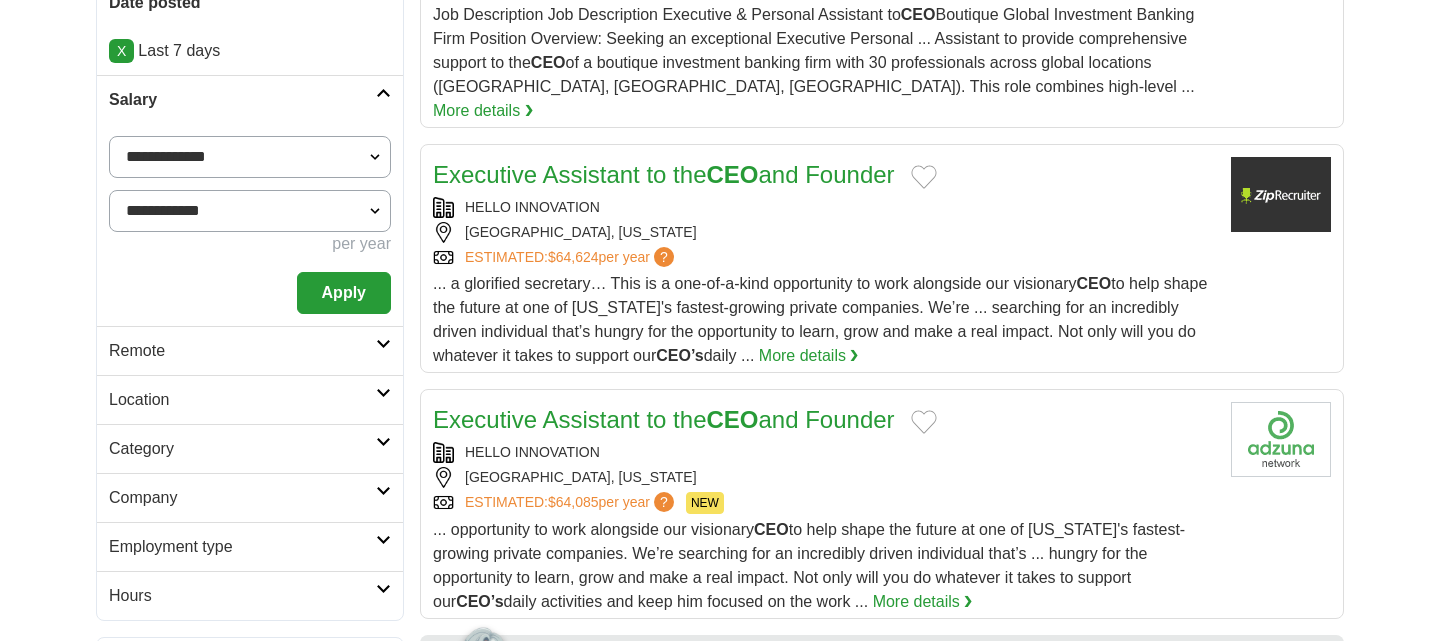 click on "Apply" at bounding box center [344, 293] 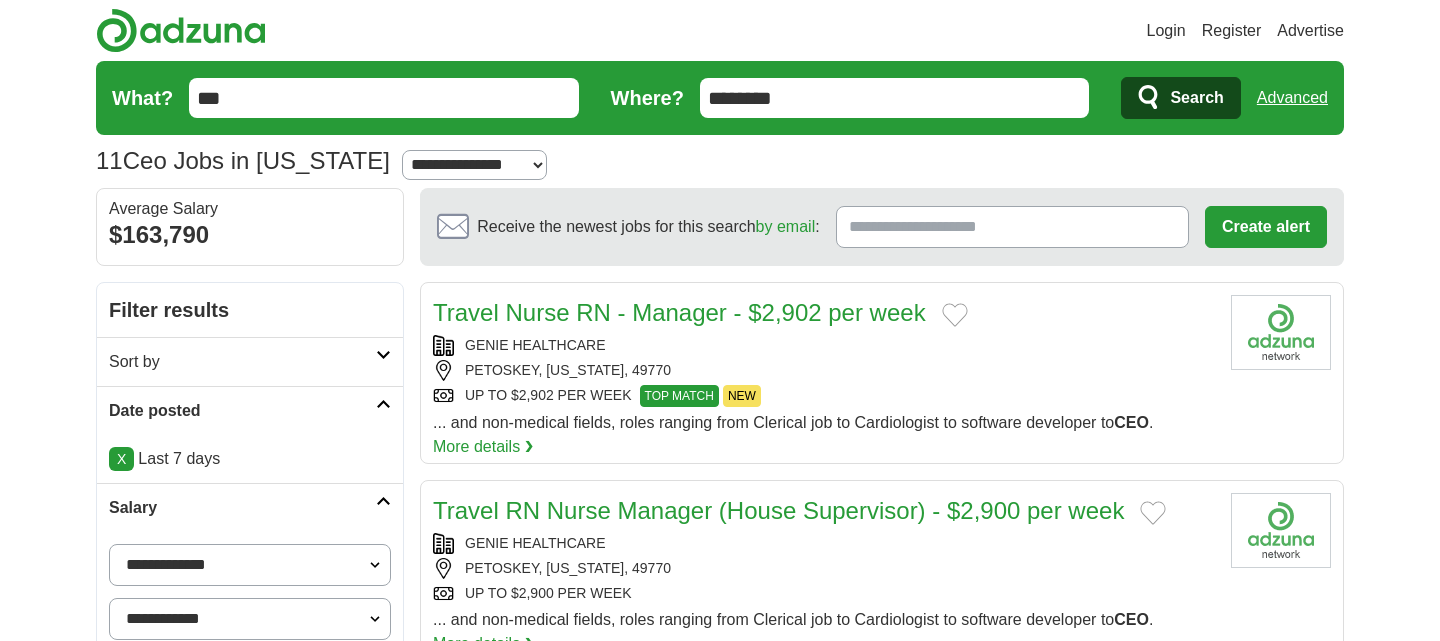 scroll, scrollTop: 0, scrollLeft: 0, axis: both 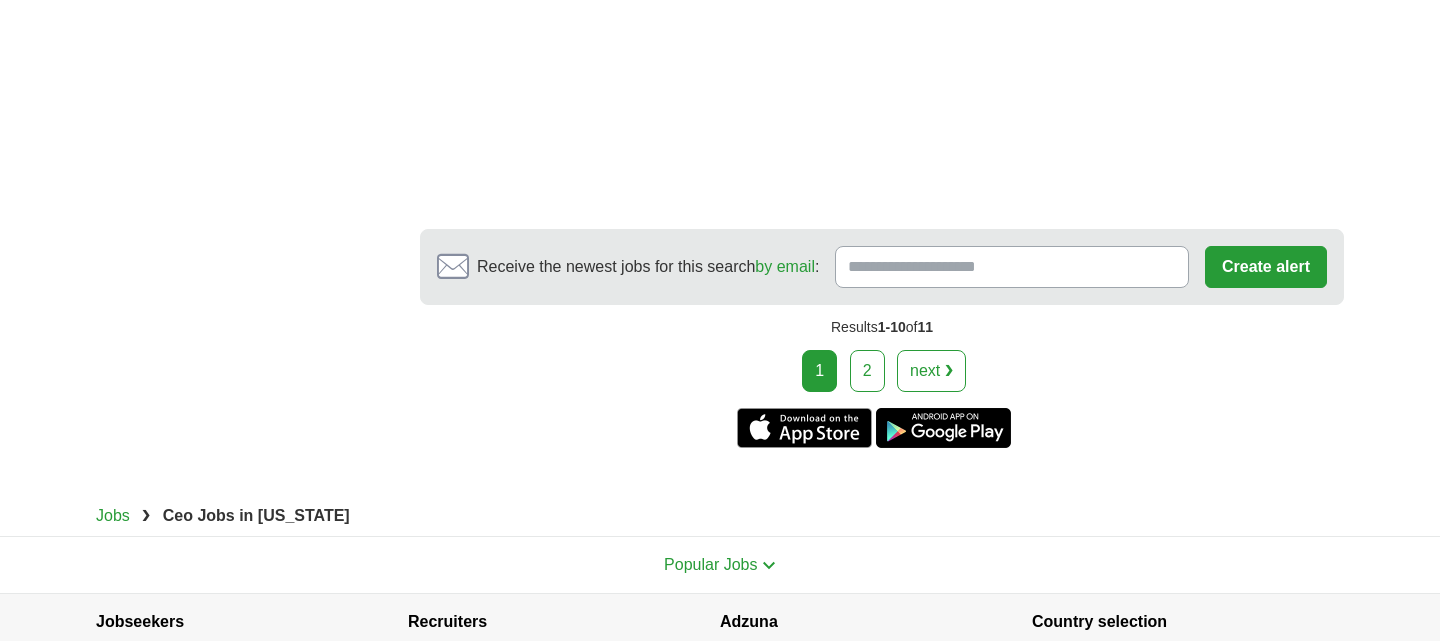 click on "2" at bounding box center [867, 371] 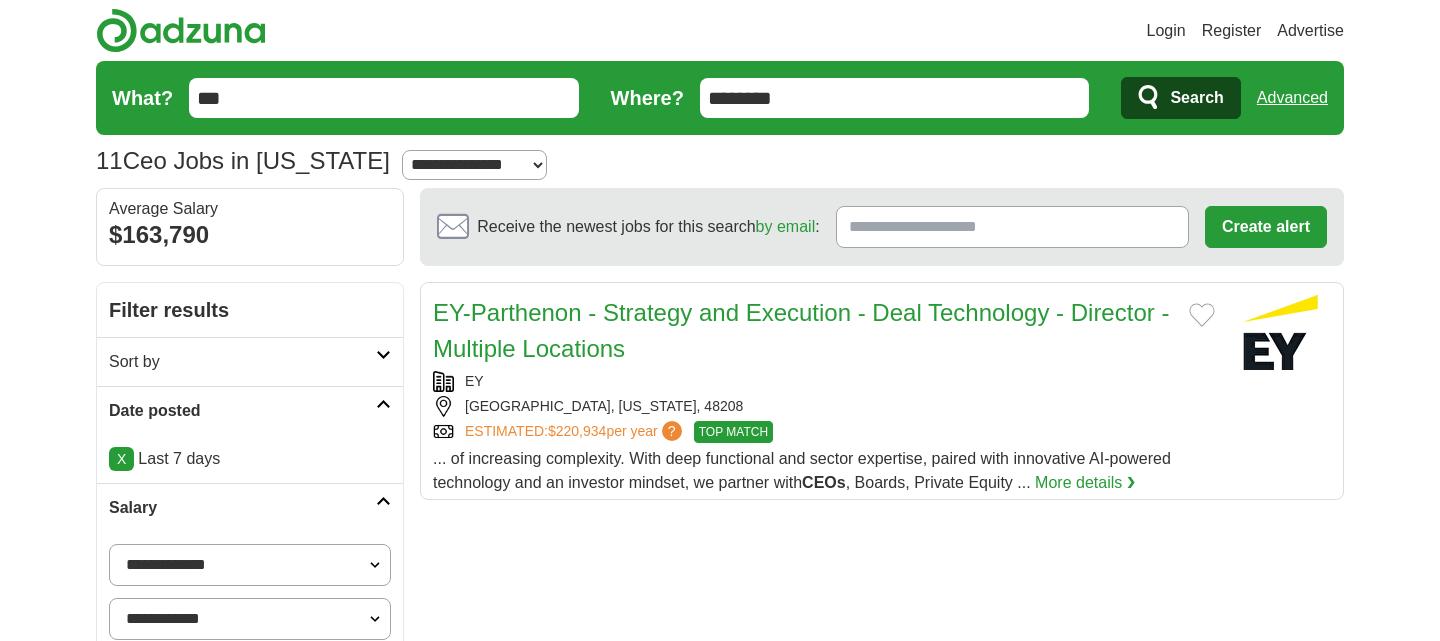 scroll, scrollTop: 0, scrollLeft: 0, axis: both 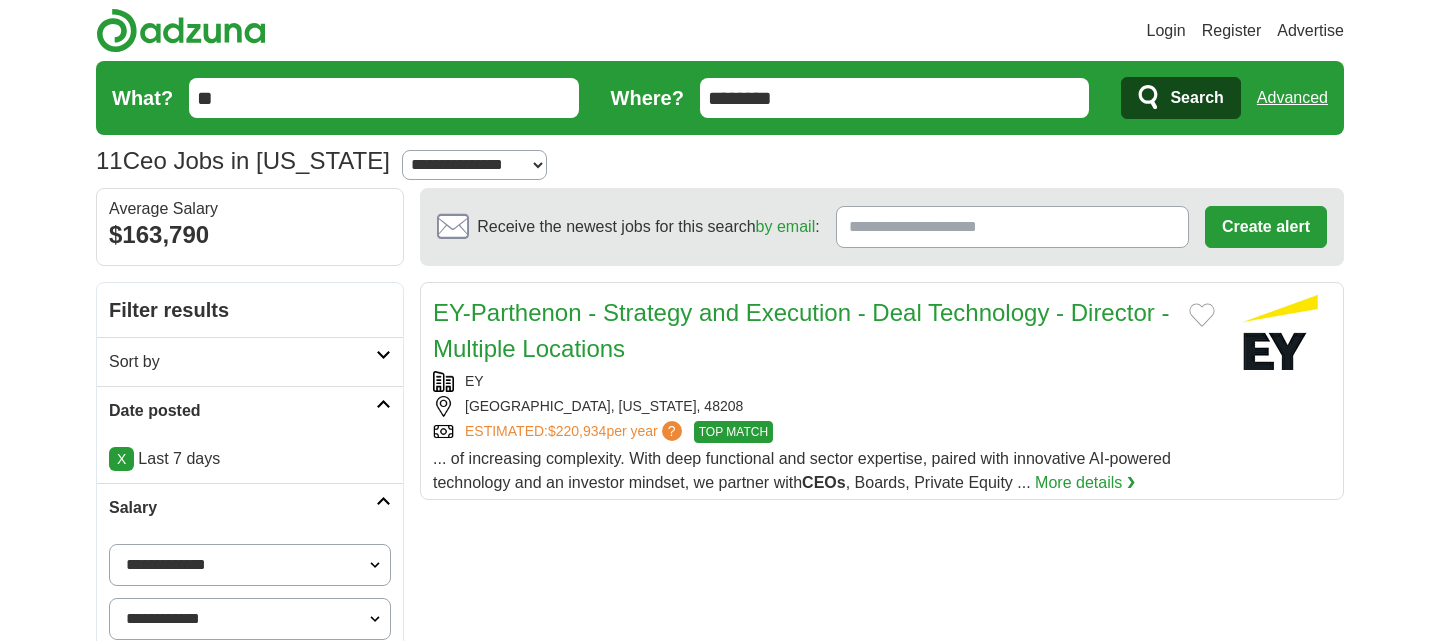 type on "*" 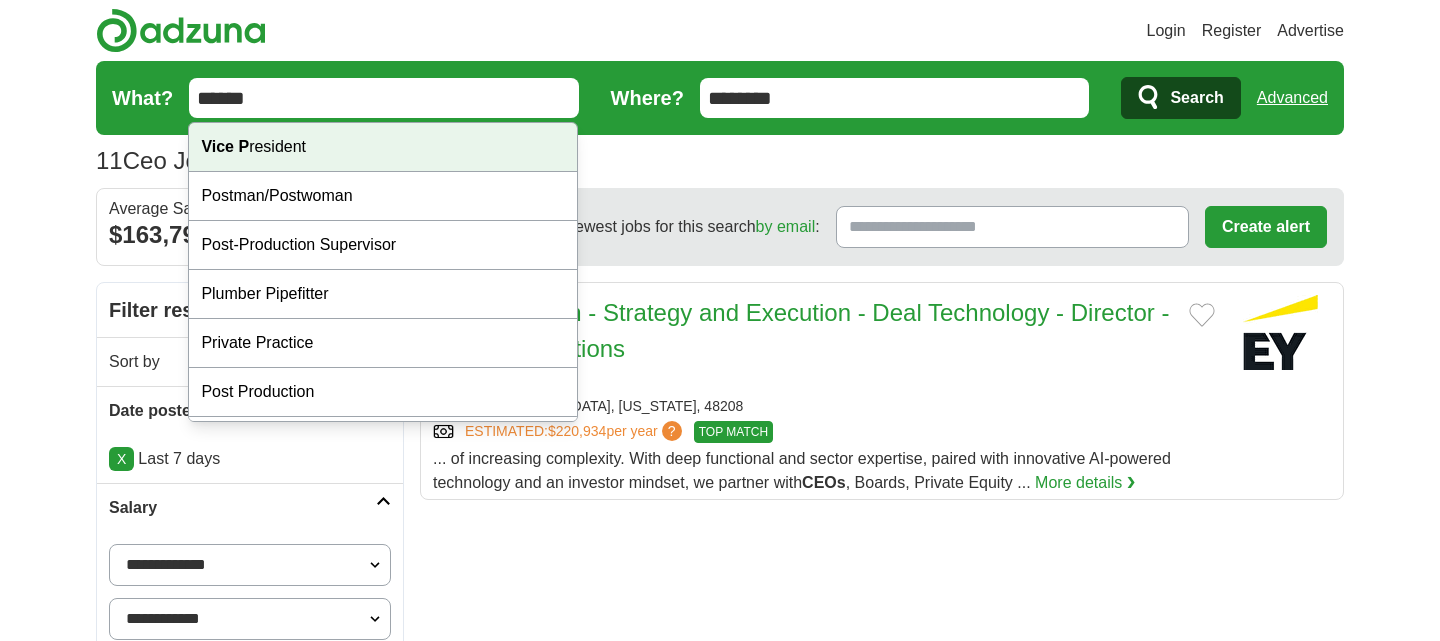 click on "Vice P resident" at bounding box center (383, 147) 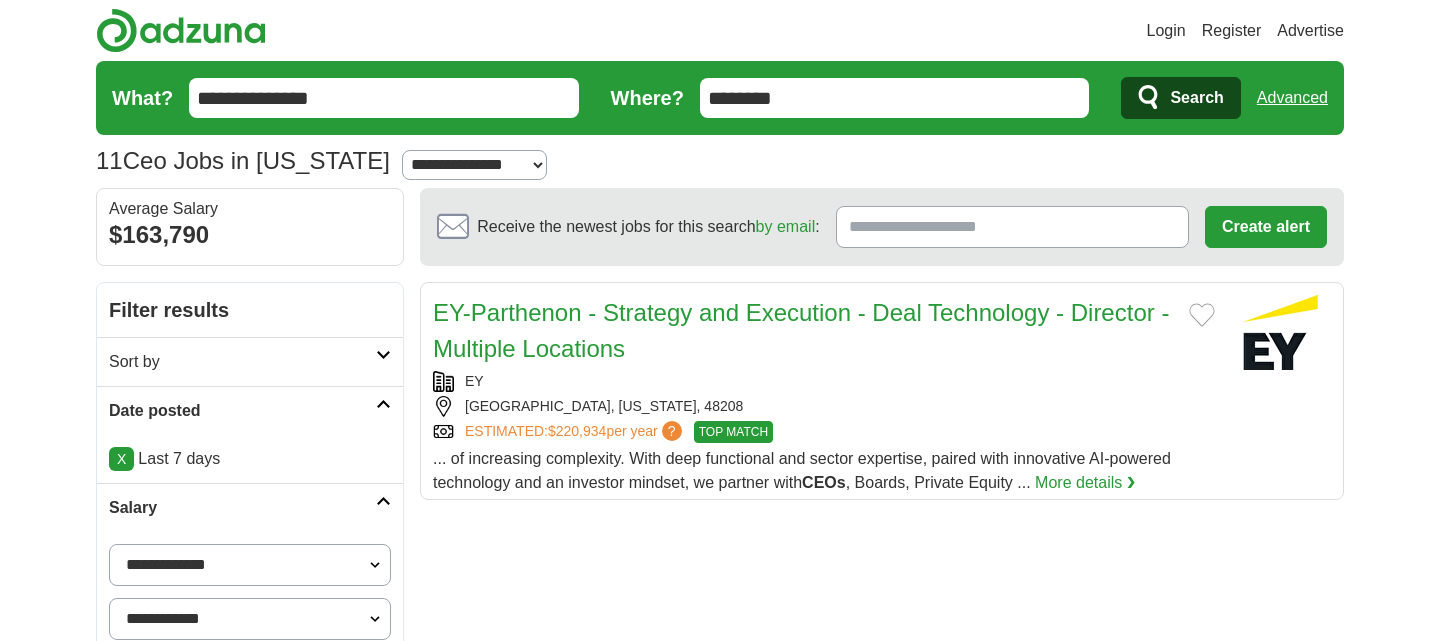 click on "********" at bounding box center (895, 98) 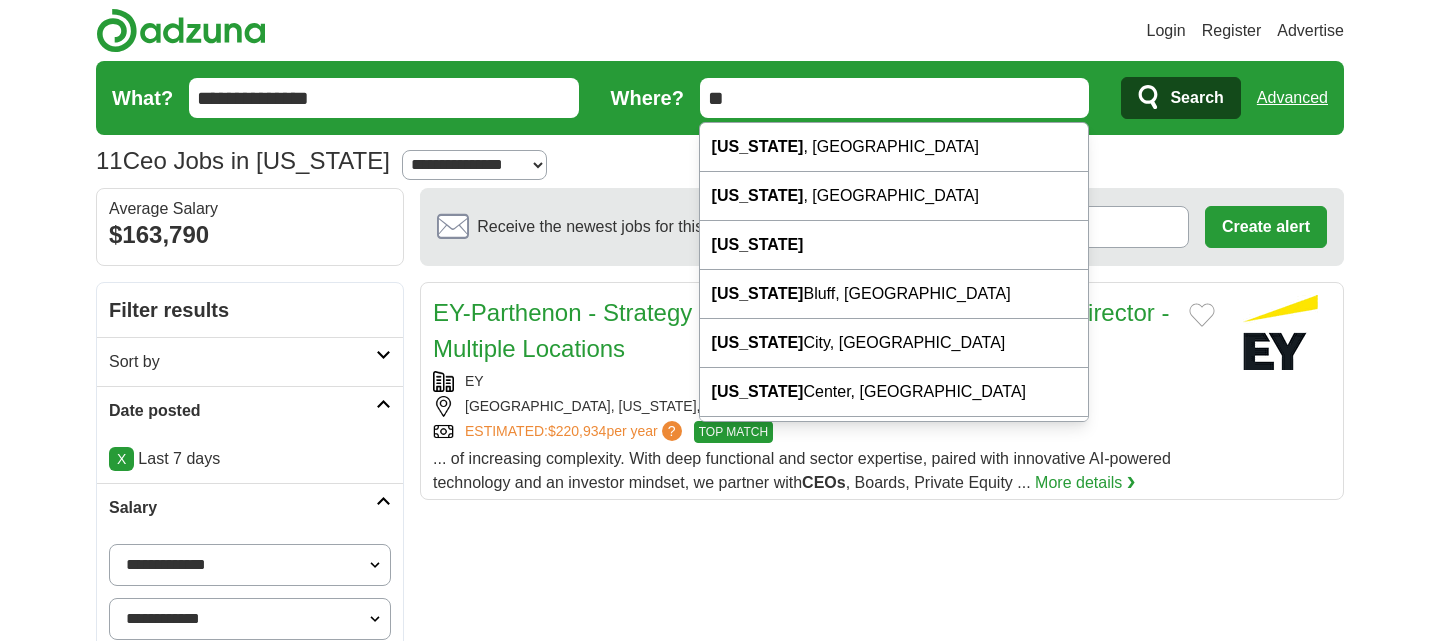 type on "*" 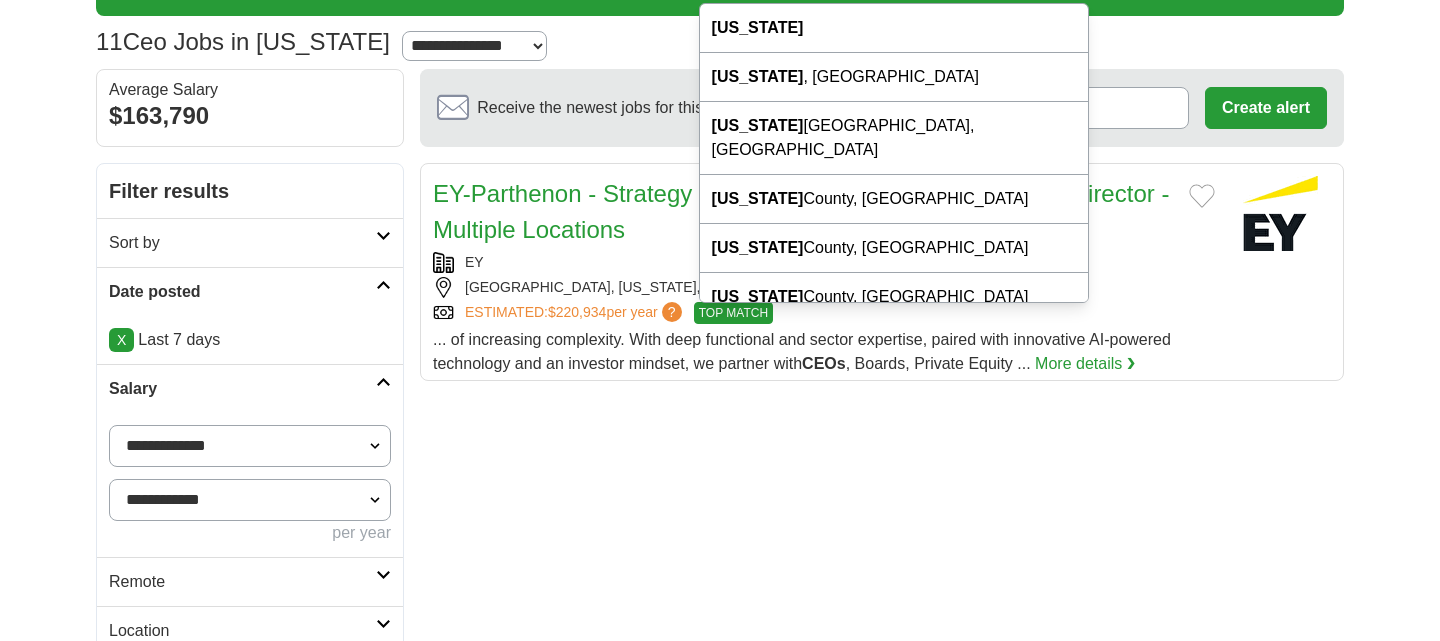 scroll, scrollTop: 104, scrollLeft: 0, axis: vertical 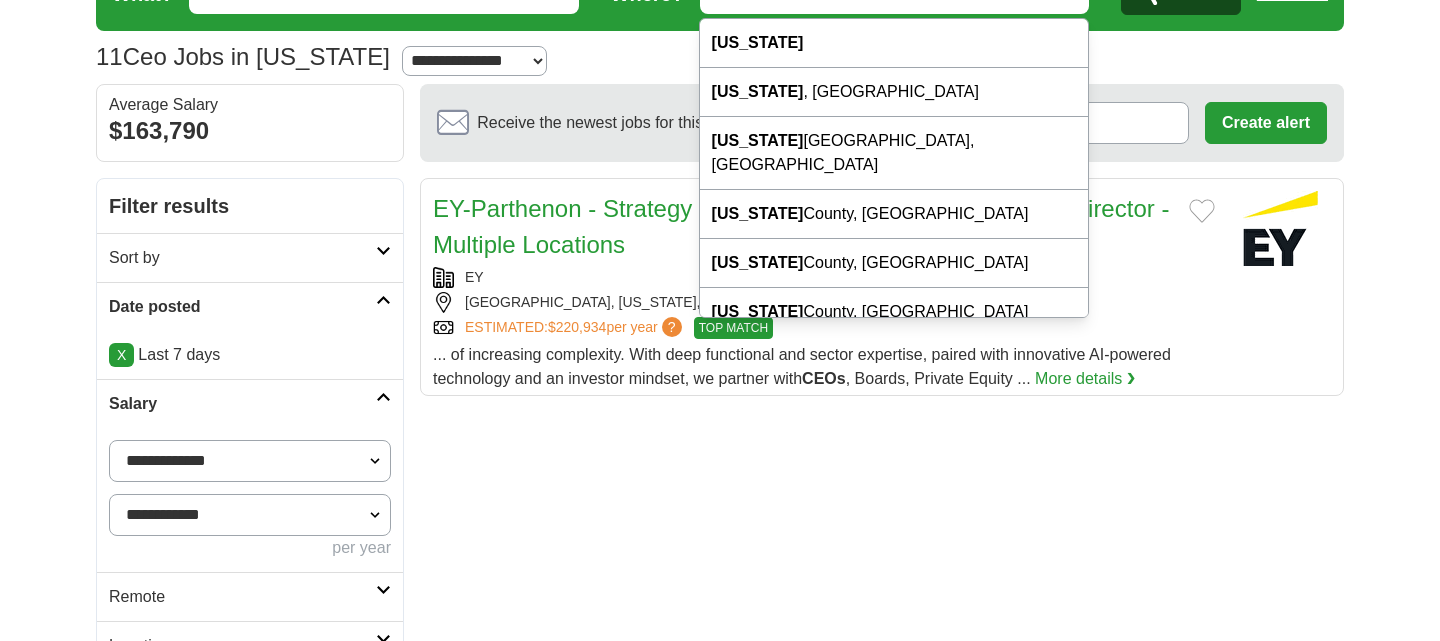 type on "****" 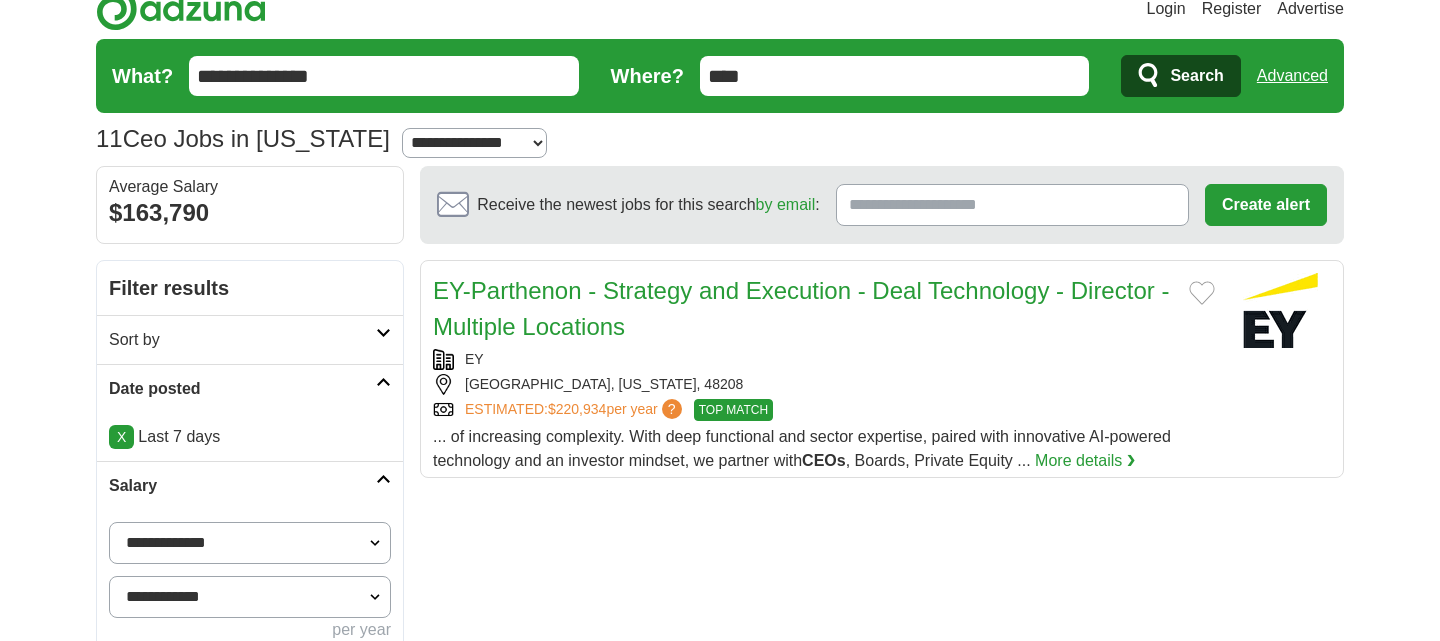 scroll, scrollTop: 5, scrollLeft: 0, axis: vertical 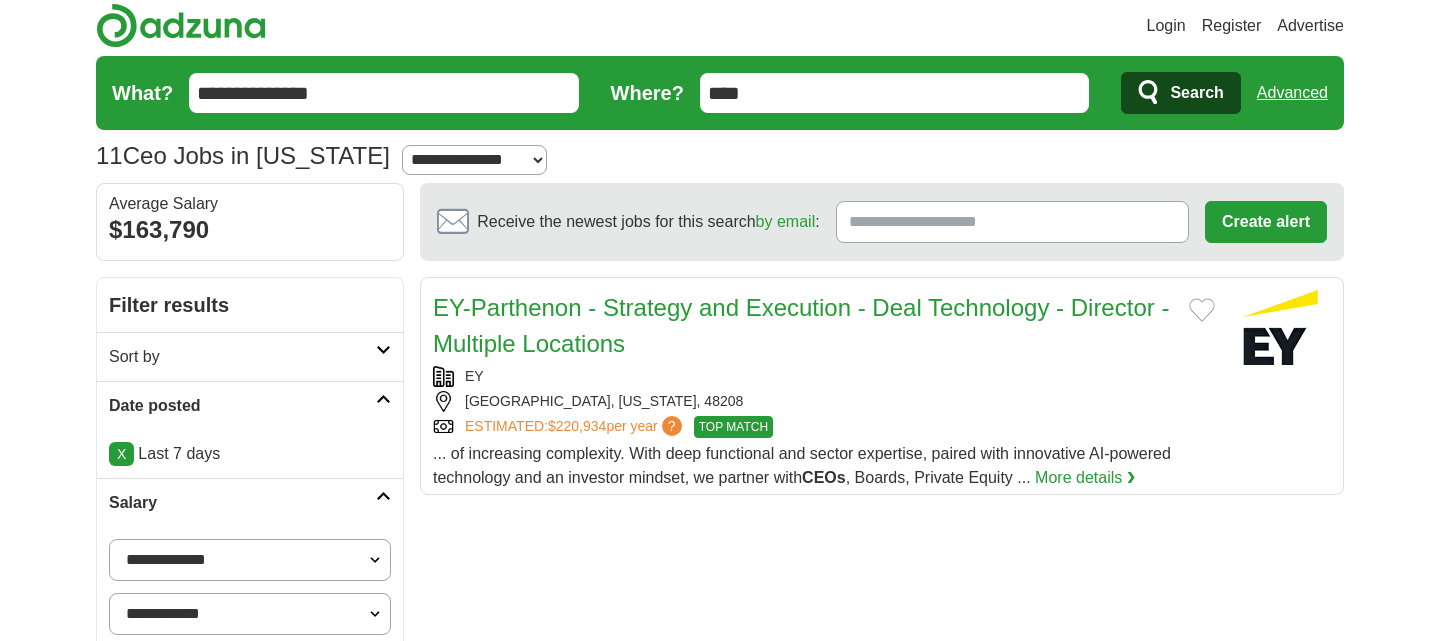 click on "Search" at bounding box center (1196, 93) 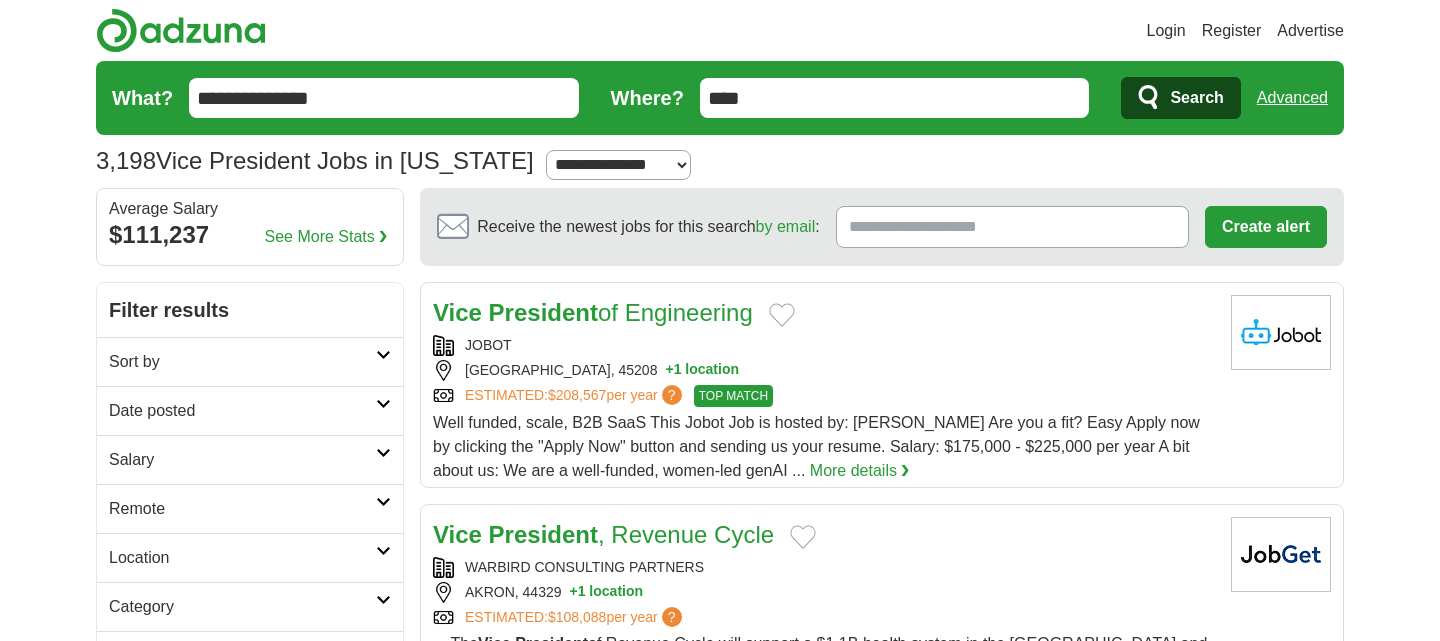 scroll, scrollTop: 0, scrollLeft: 0, axis: both 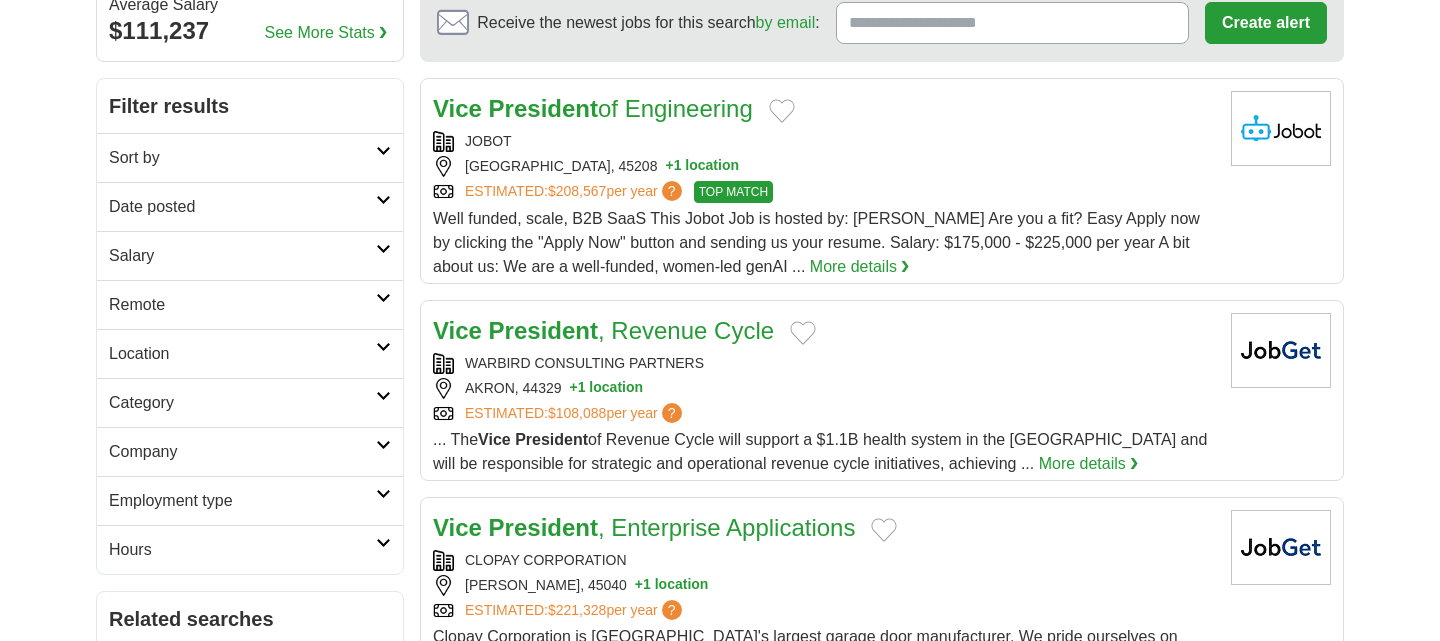 click at bounding box center [383, 200] 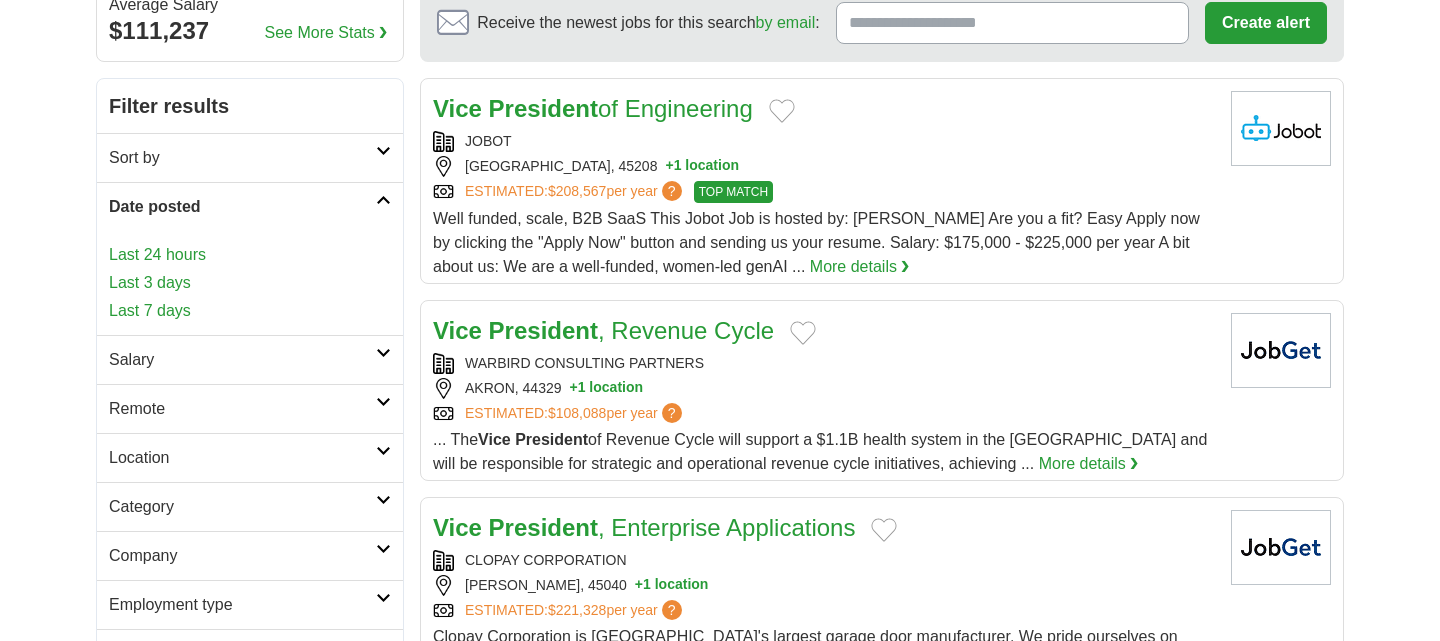 click on "Last 7 days" at bounding box center (250, 311) 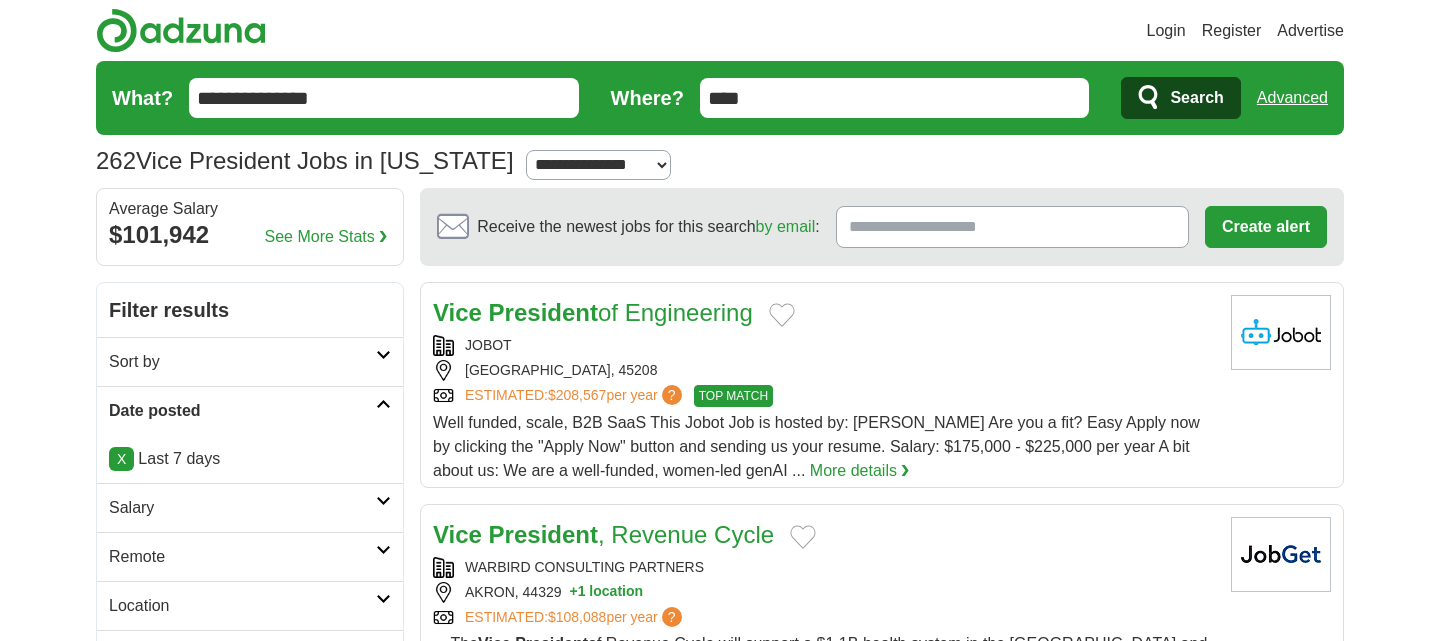 scroll, scrollTop: 0, scrollLeft: 0, axis: both 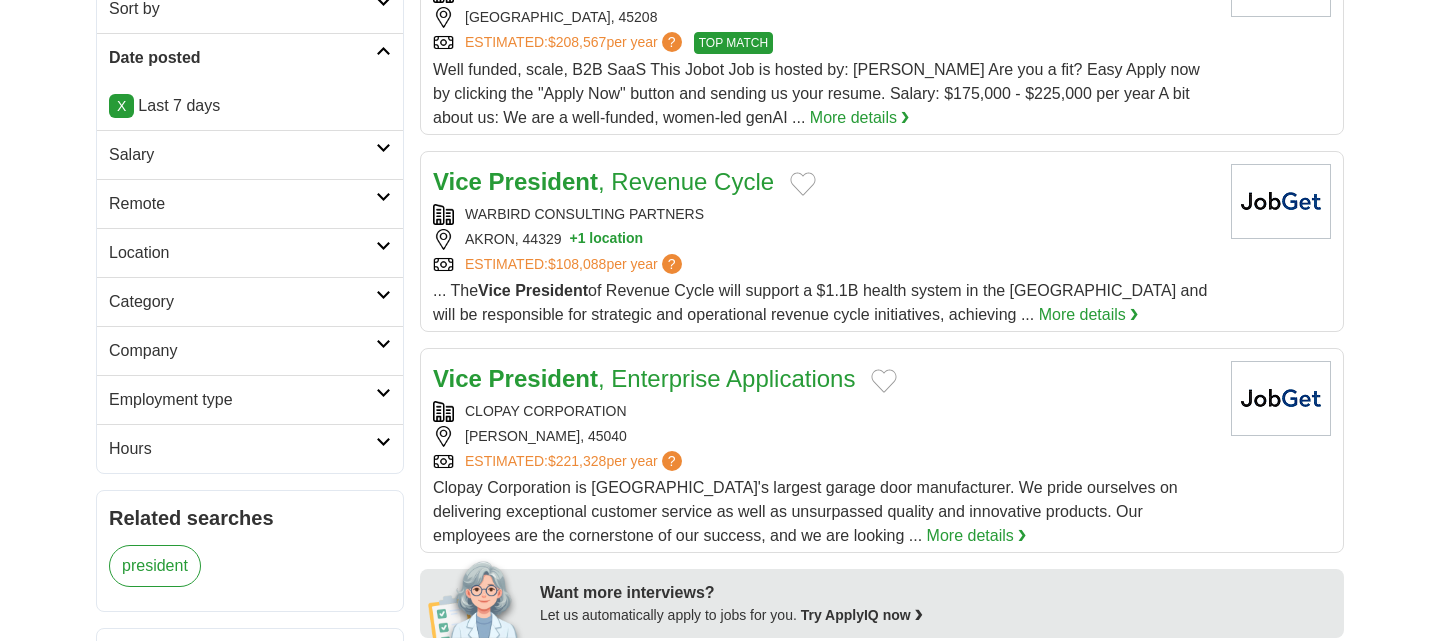 click at bounding box center (383, 148) 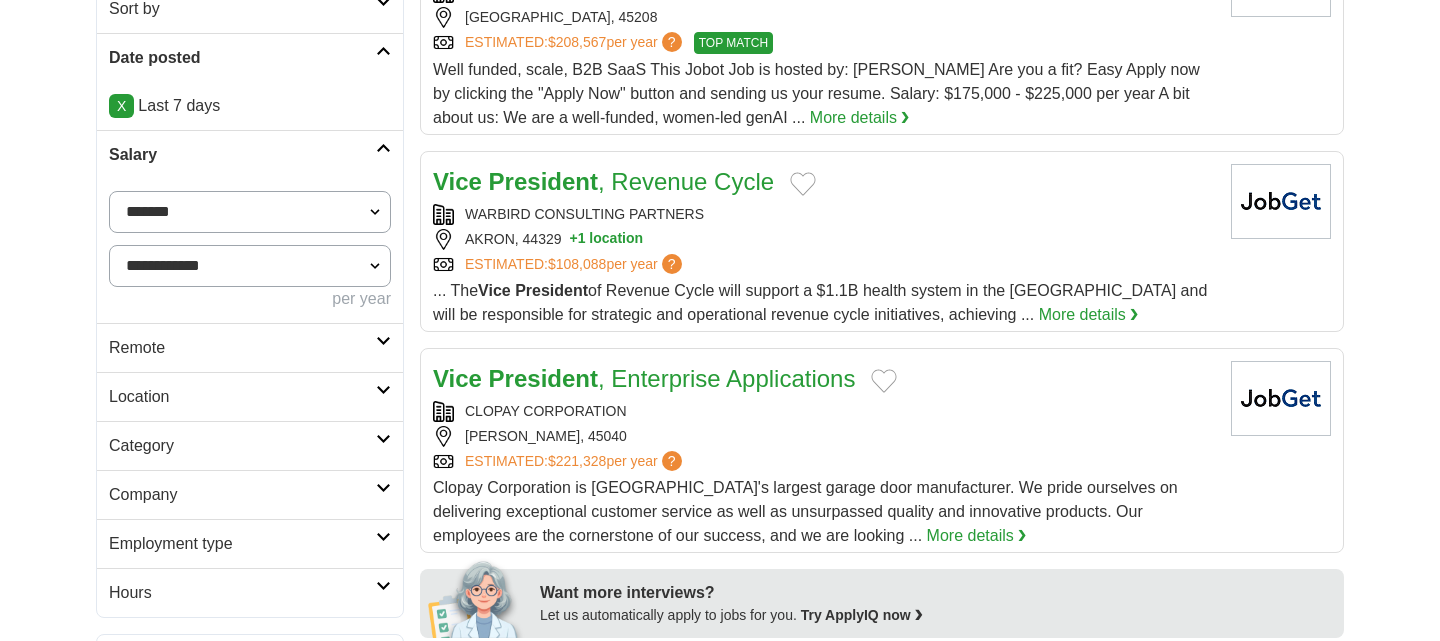 click on "**********" at bounding box center (250, 212) 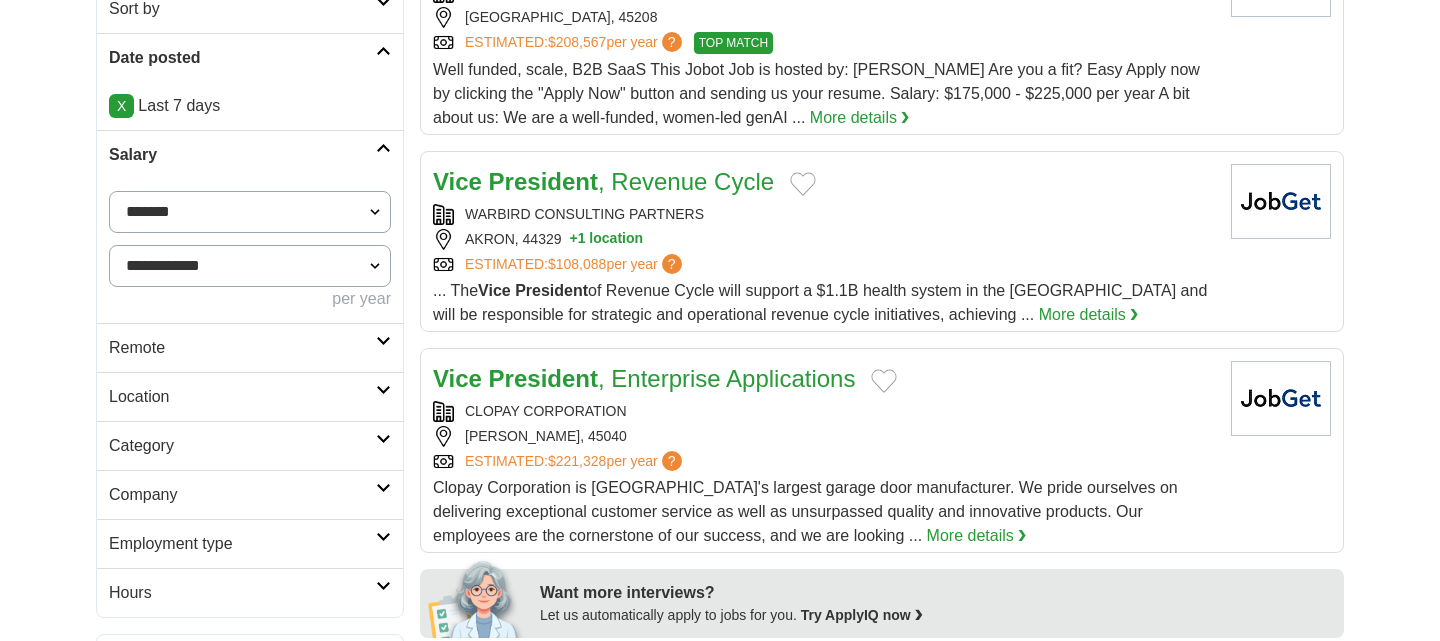 select on "******" 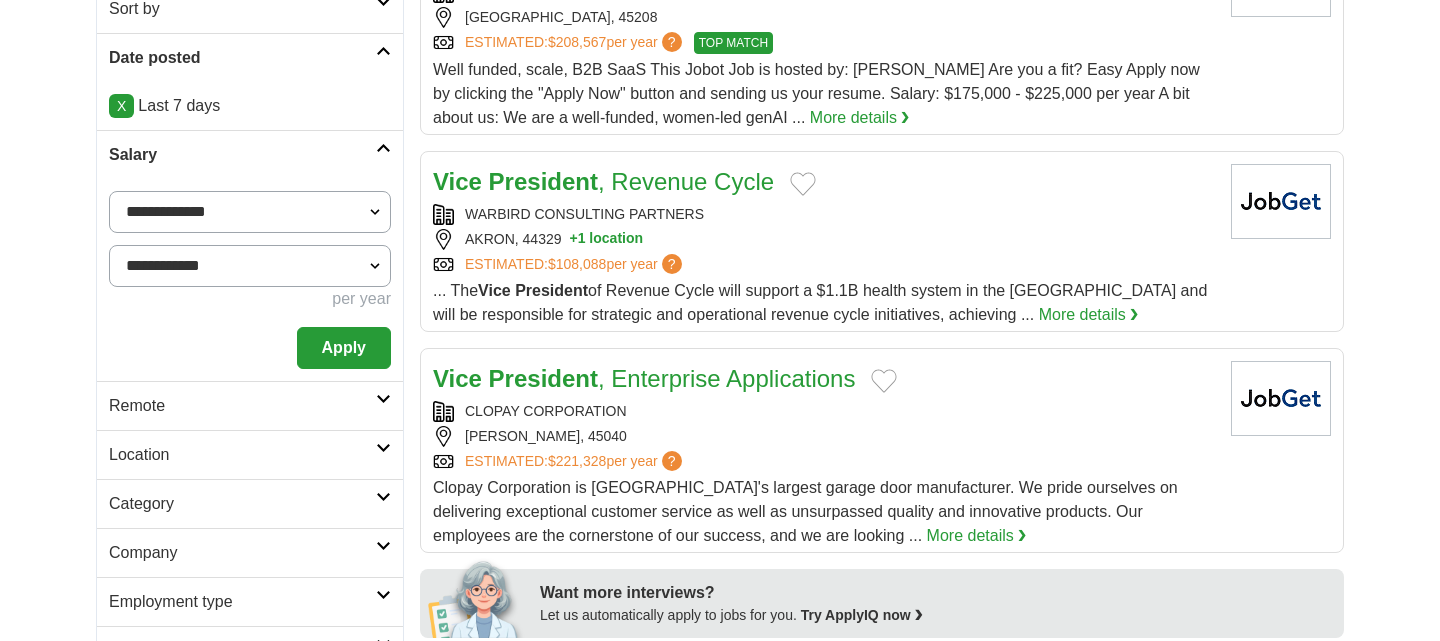 click on "Apply" at bounding box center (344, 348) 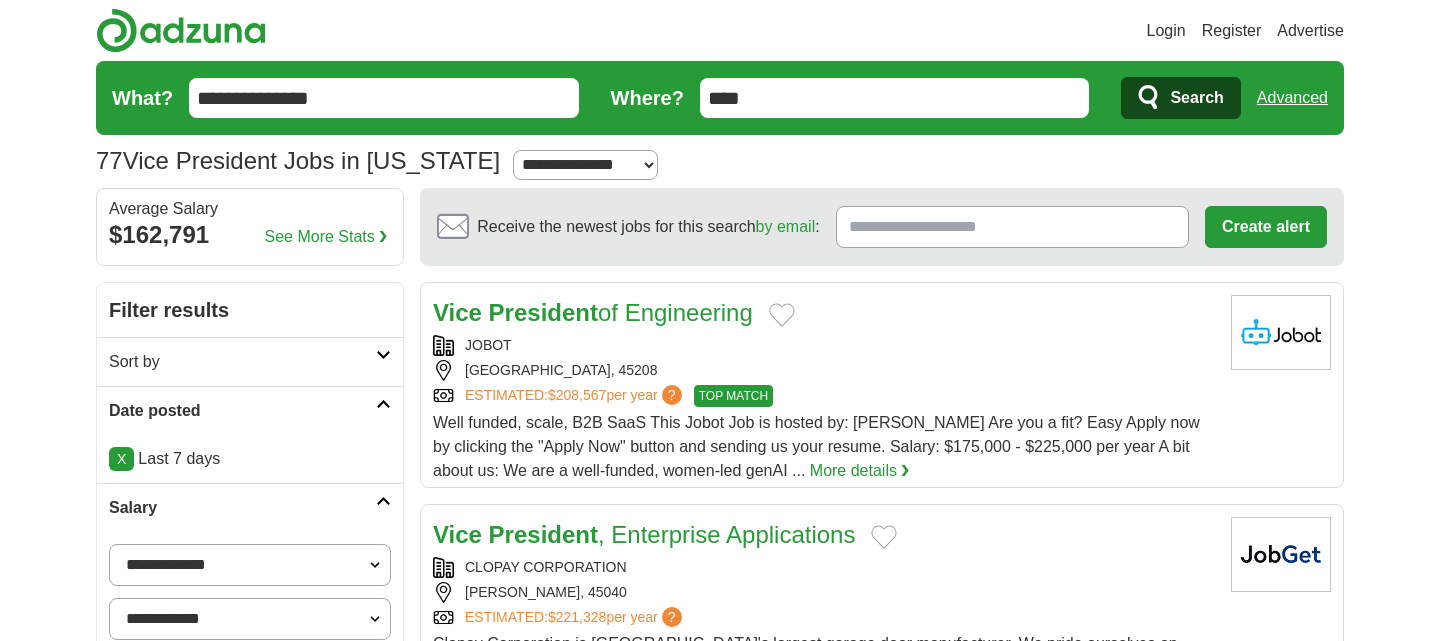 scroll, scrollTop: 0, scrollLeft: 0, axis: both 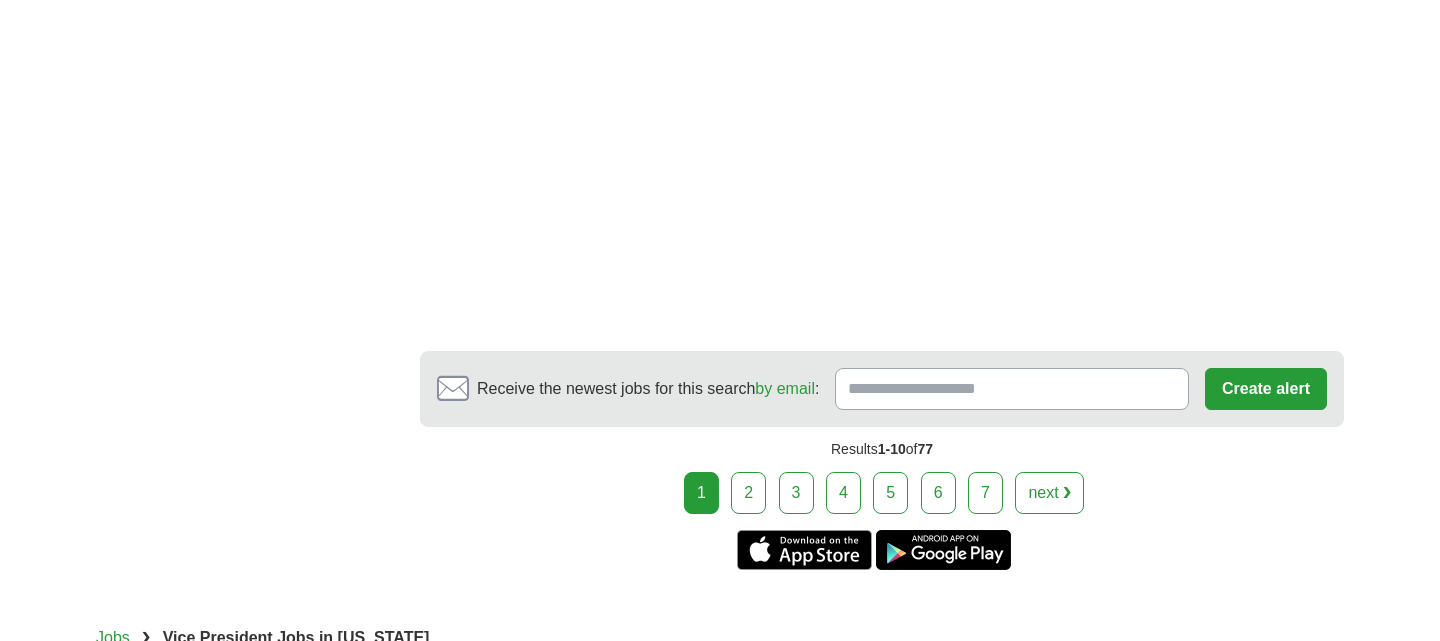 click on "2" at bounding box center [748, 493] 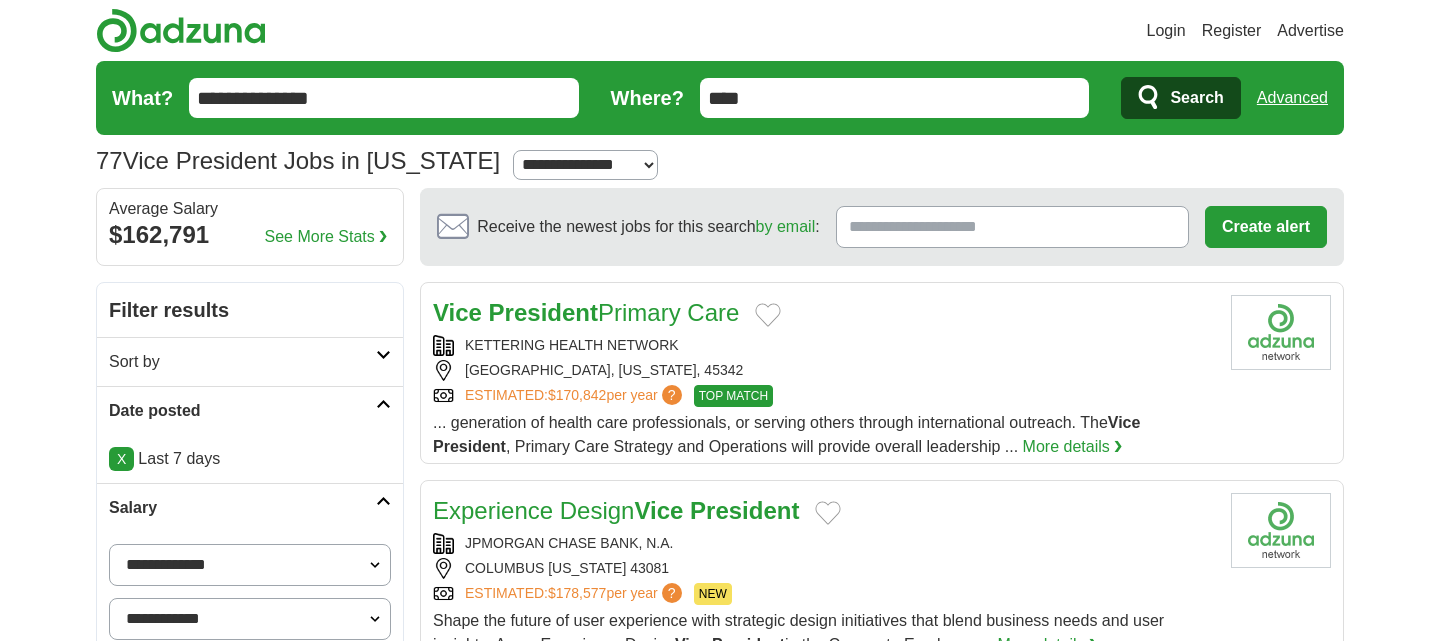 scroll, scrollTop: 0, scrollLeft: 0, axis: both 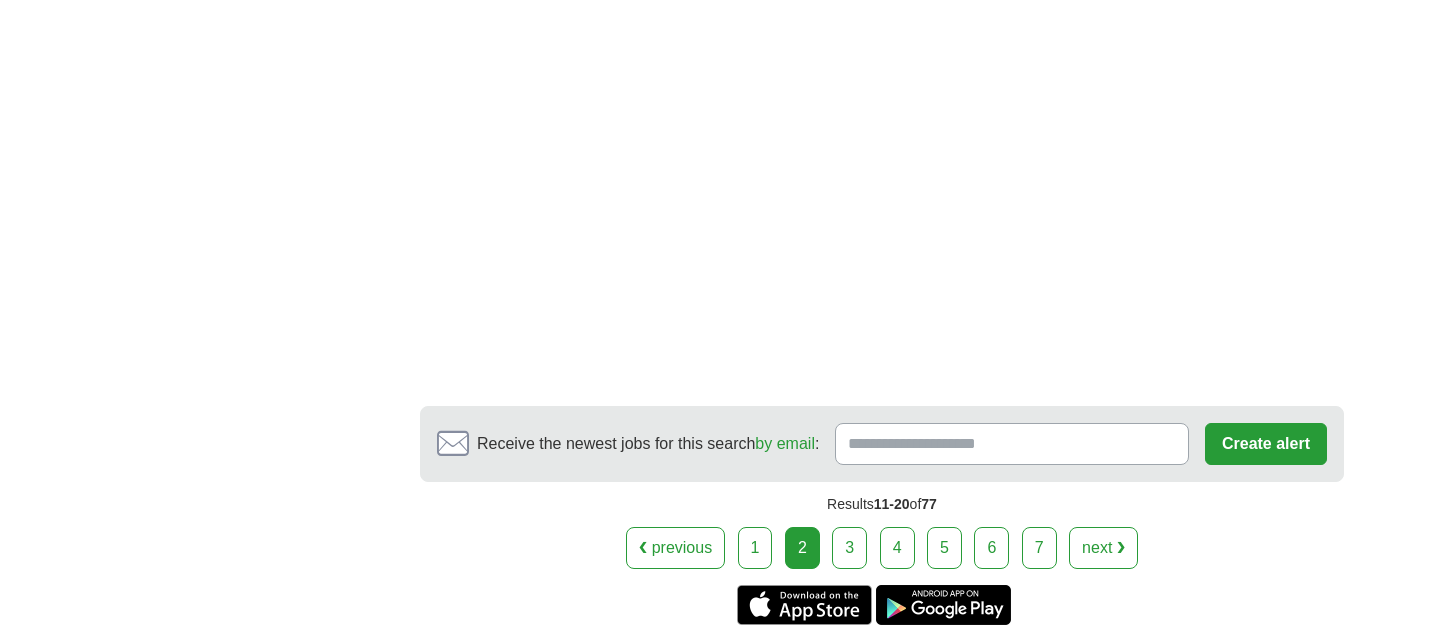 click on "3" at bounding box center [849, 548] 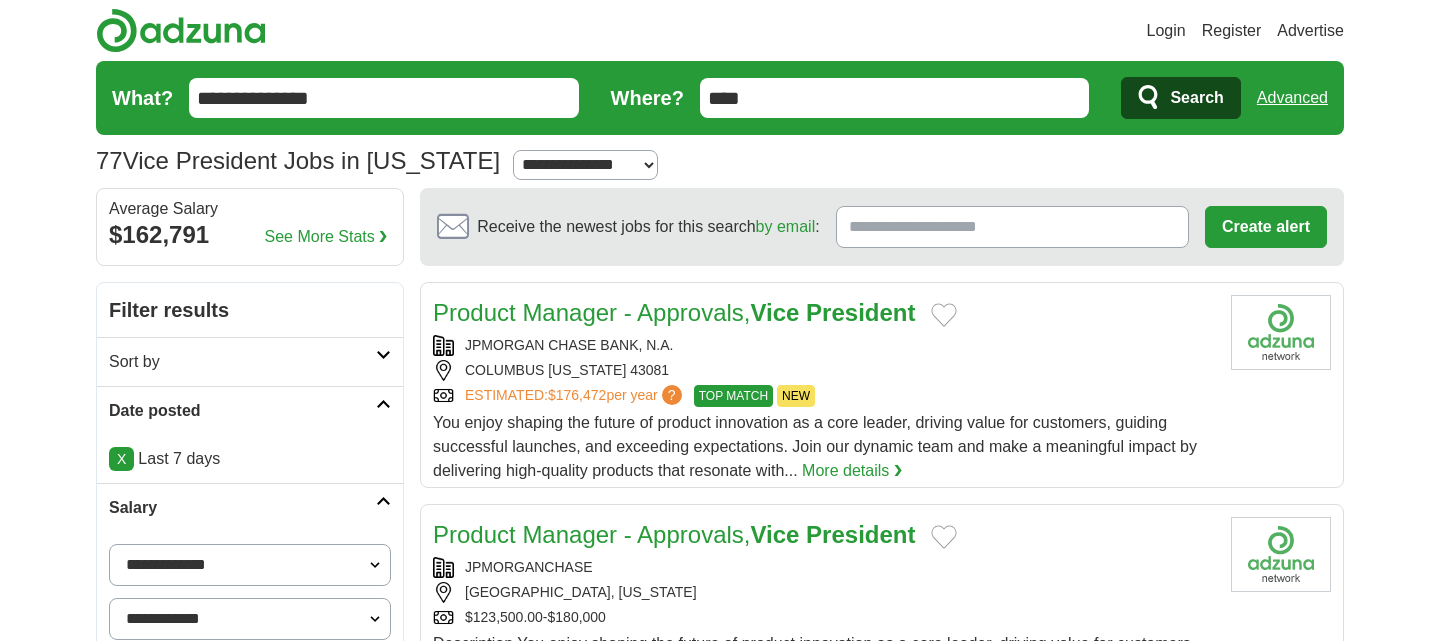 scroll, scrollTop: 0, scrollLeft: 0, axis: both 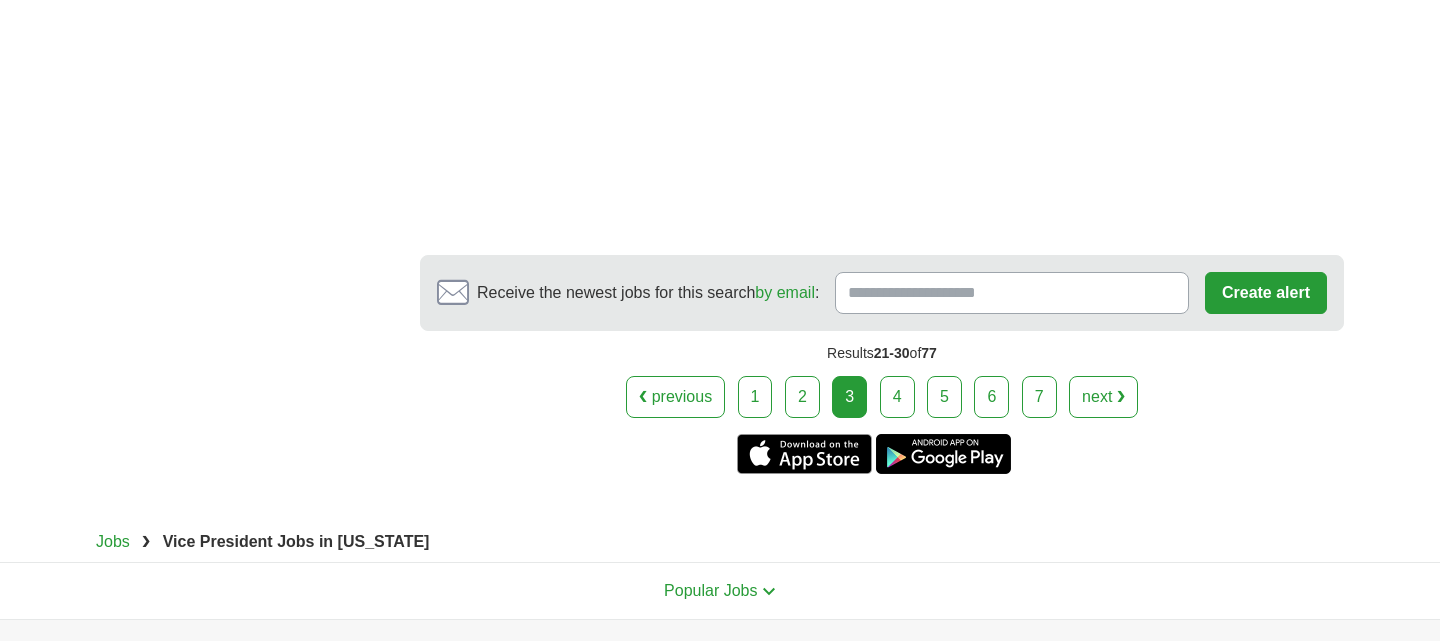 click on "4" at bounding box center (897, 397) 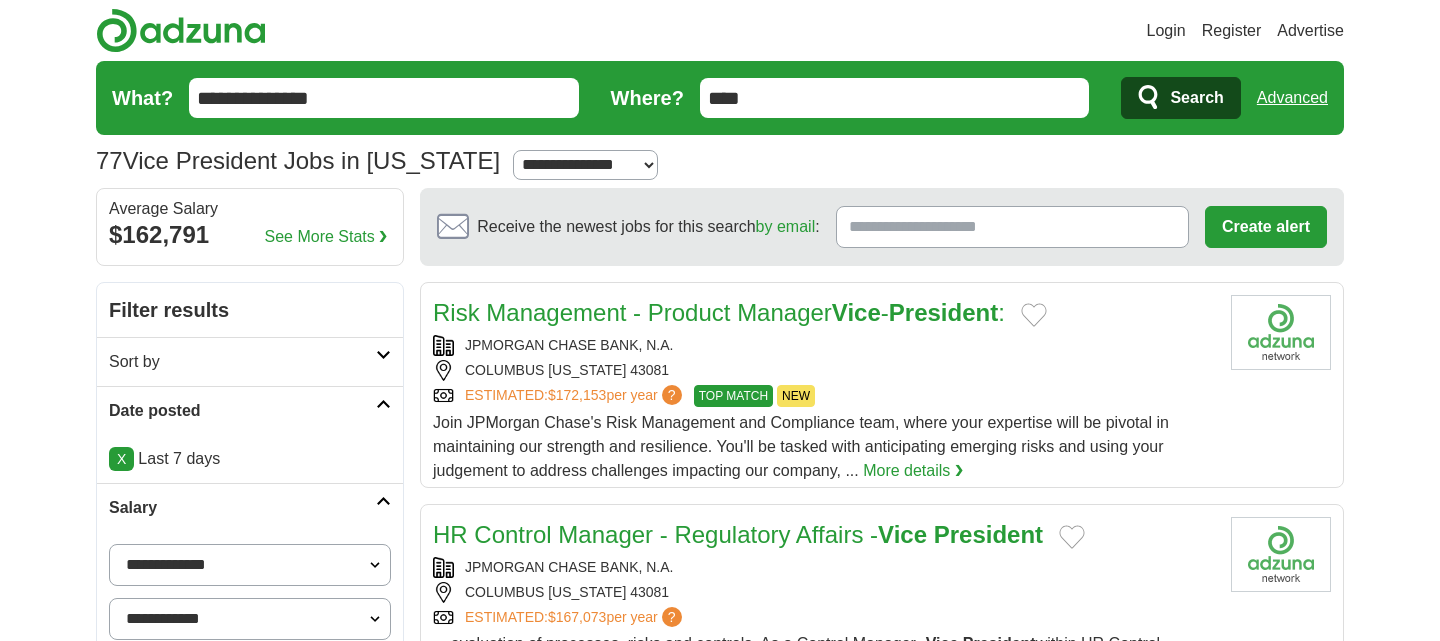 scroll, scrollTop: 0, scrollLeft: 0, axis: both 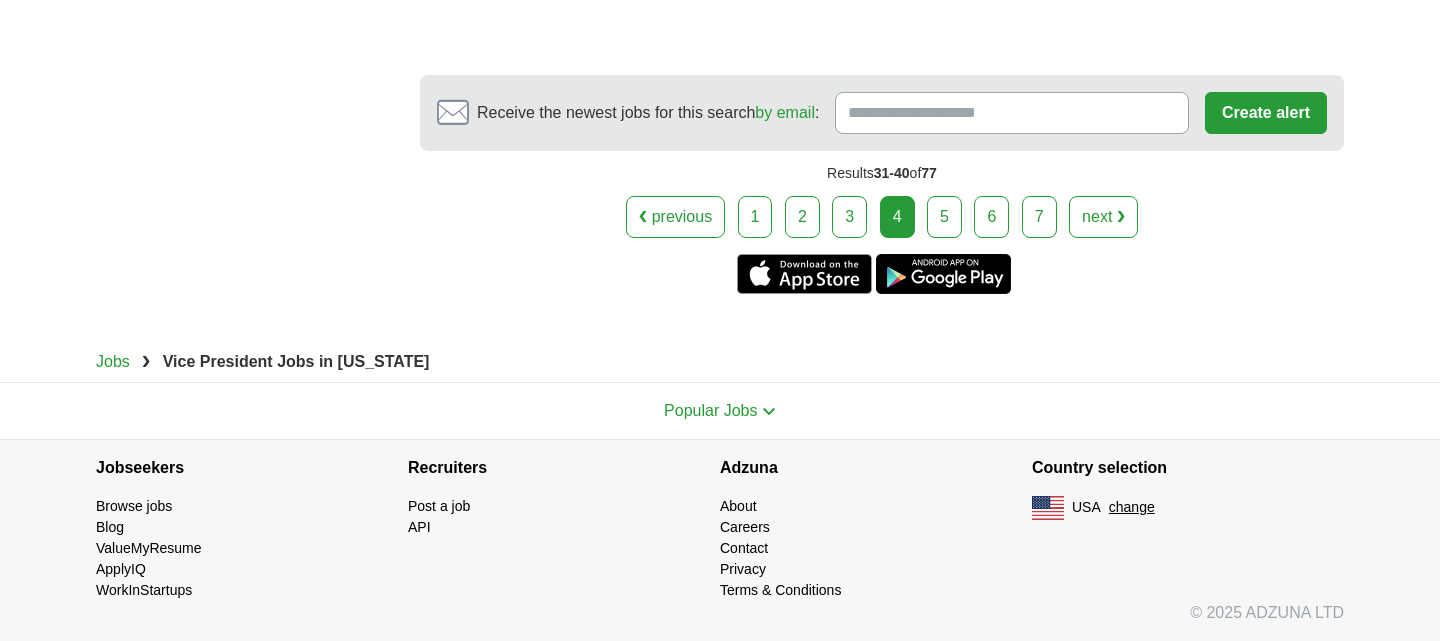 click on "5" at bounding box center [944, 217] 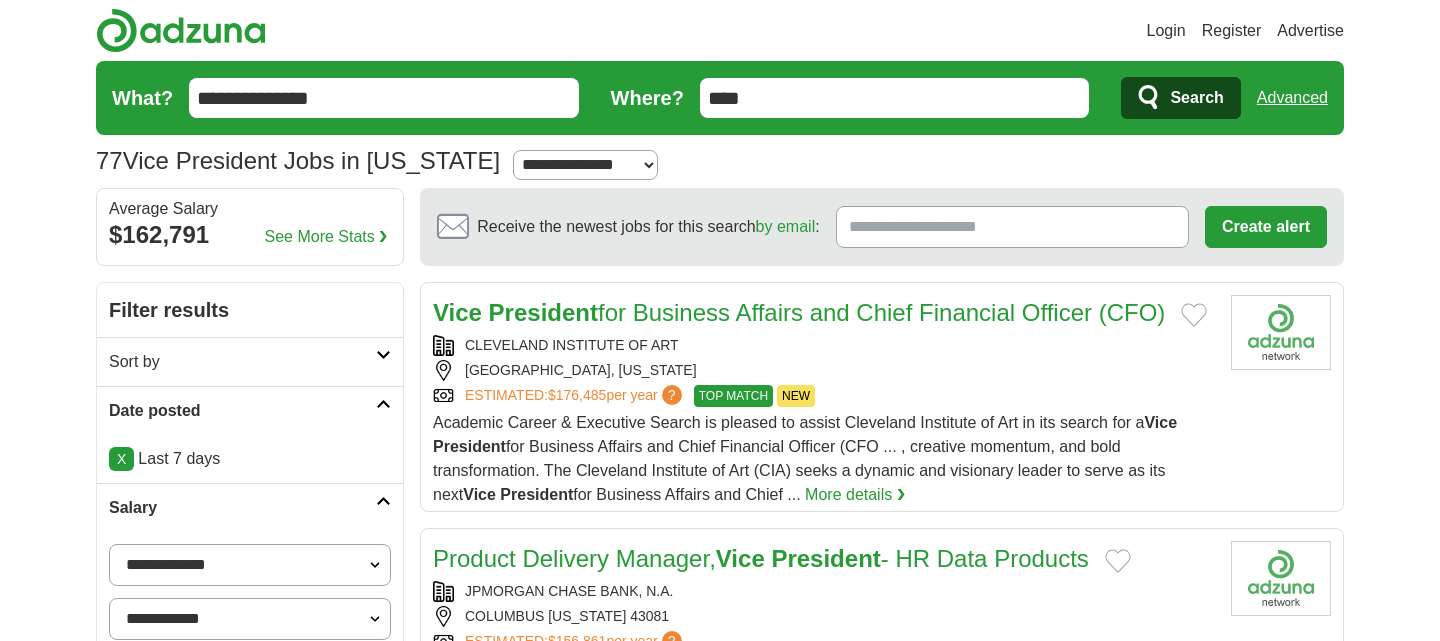 scroll, scrollTop: 0, scrollLeft: 0, axis: both 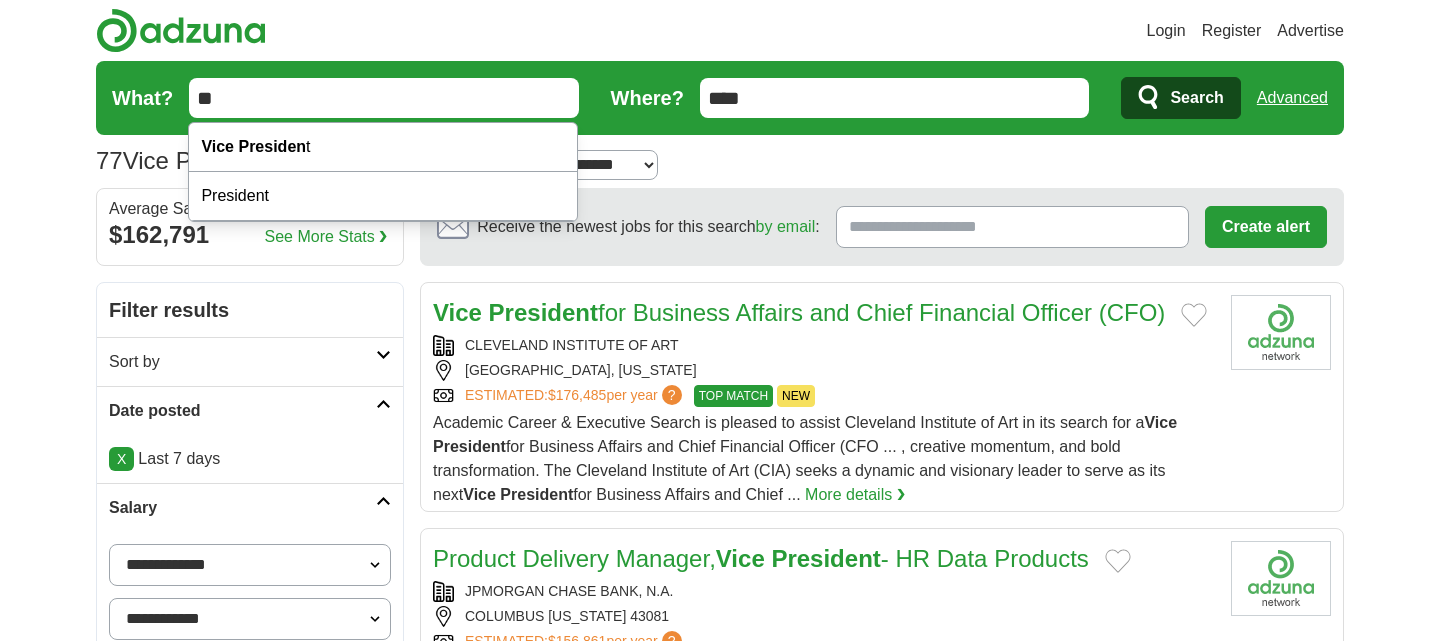 type on "*" 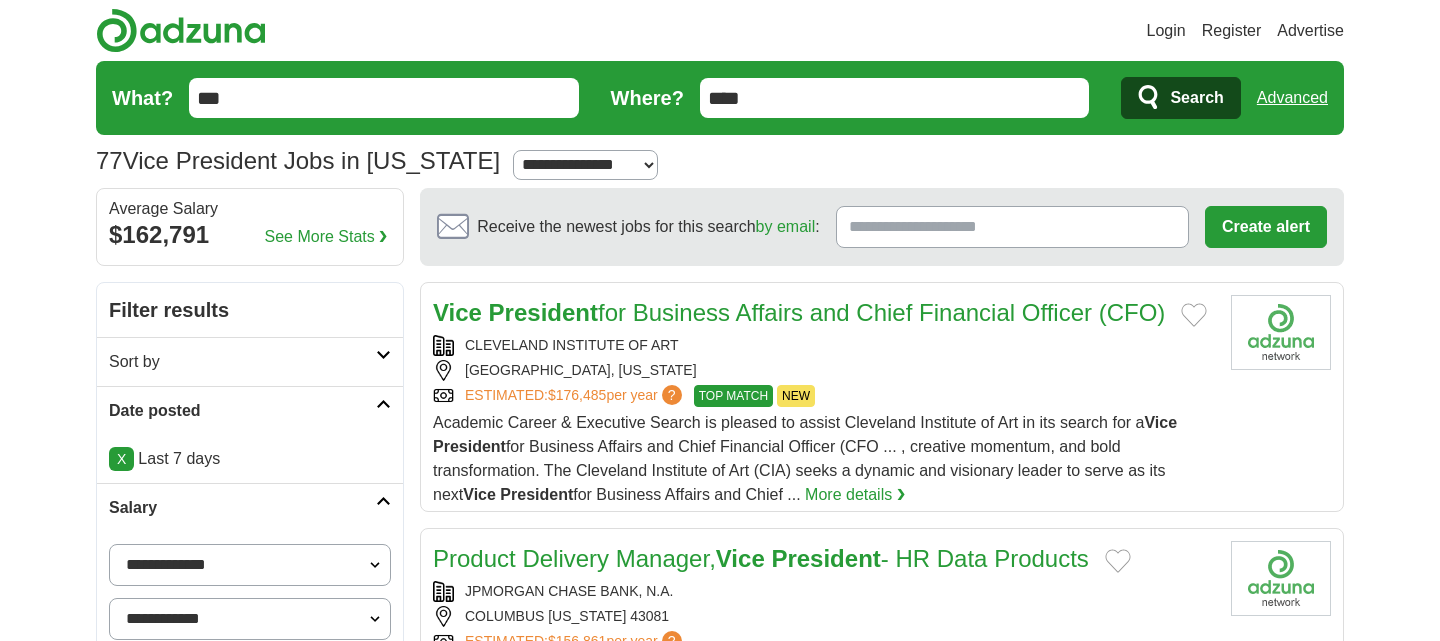 type on "***" 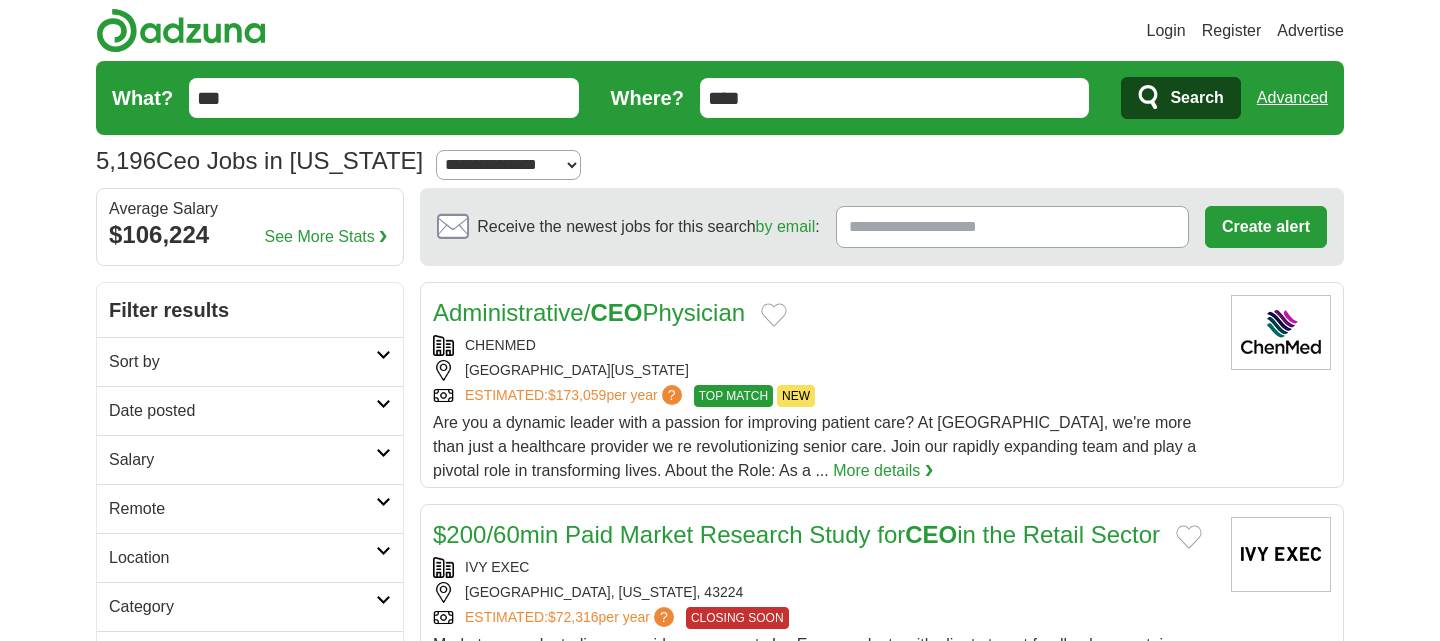 scroll, scrollTop: 0, scrollLeft: 0, axis: both 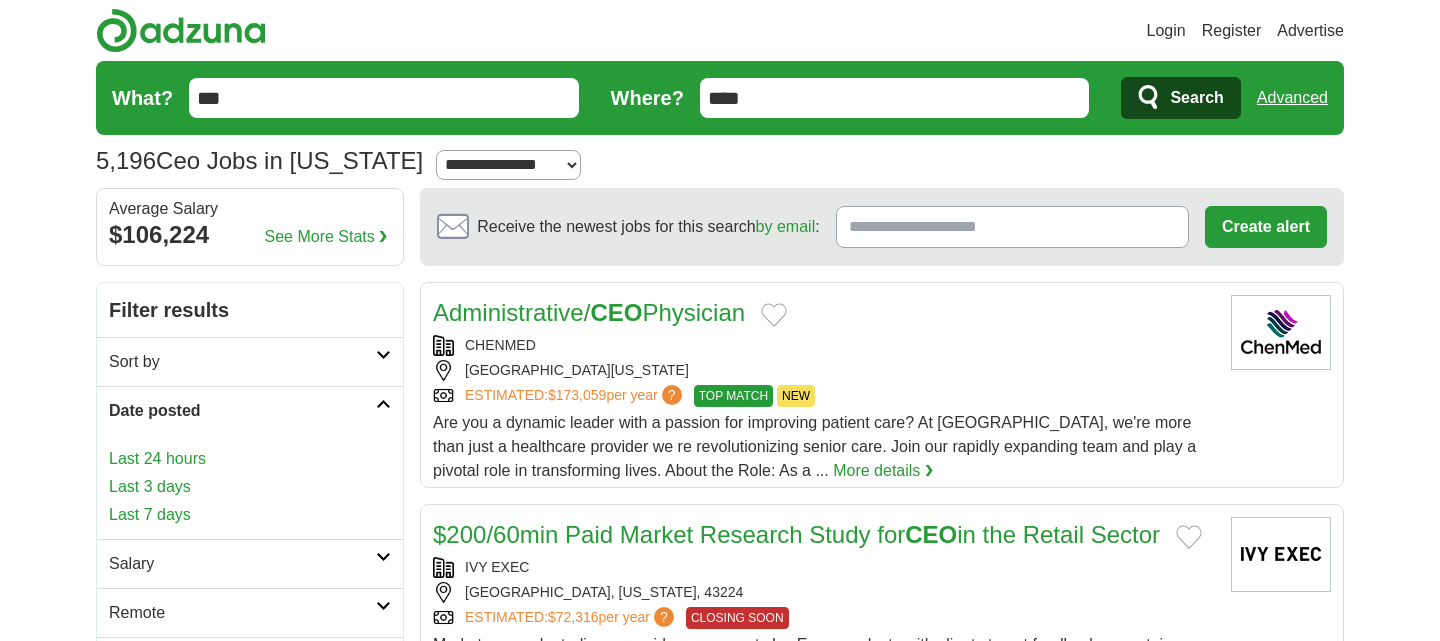 click on "Last 7 days" at bounding box center (250, 515) 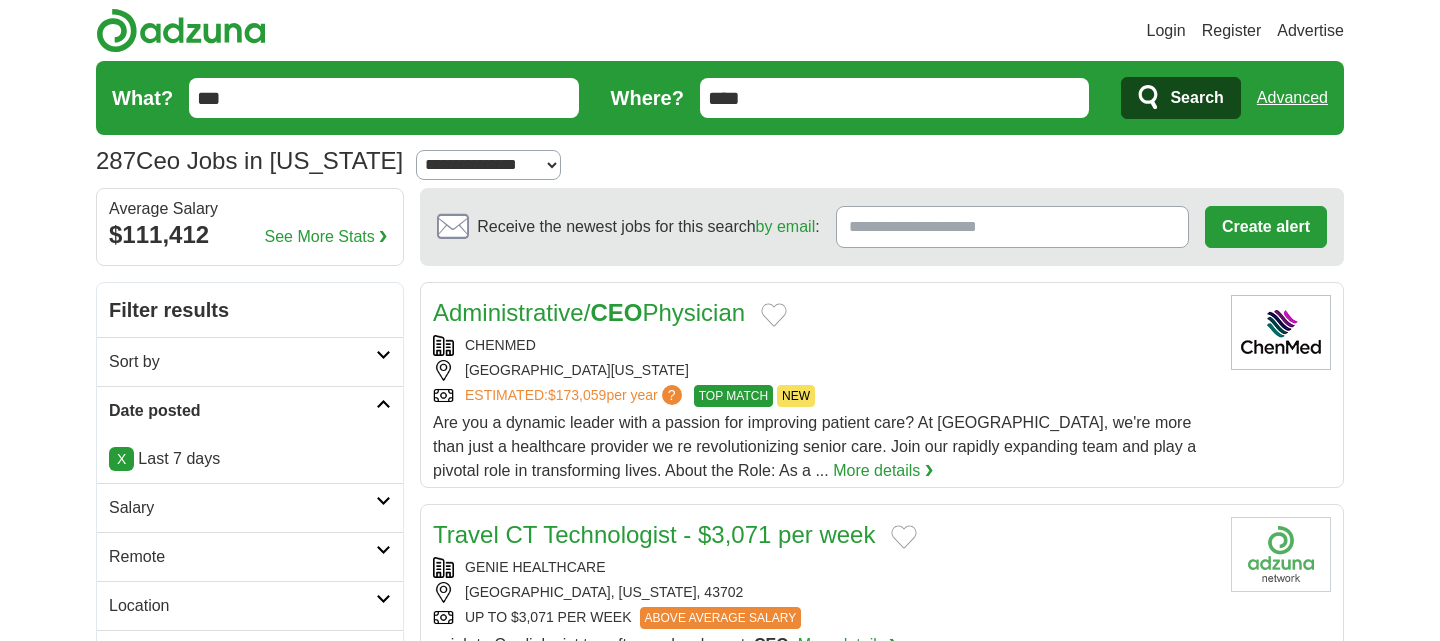 scroll, scrollTop: 0, scrollLeft: 0, axis: both 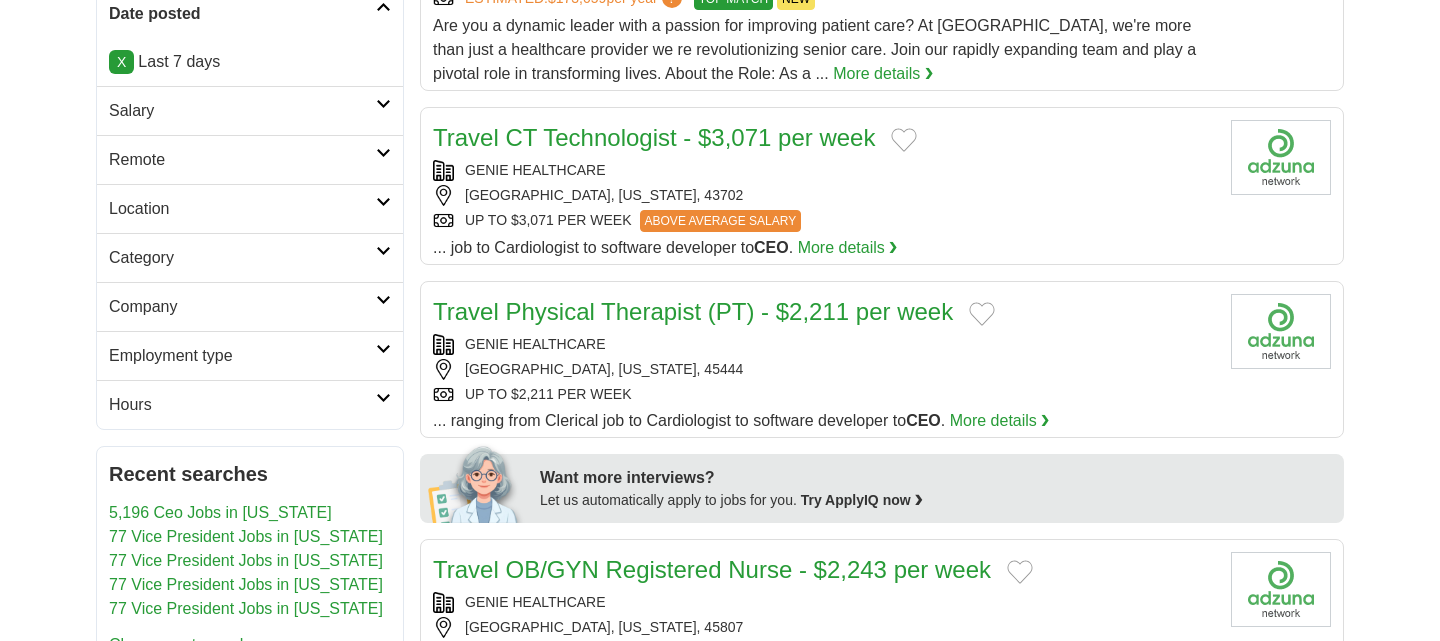 click at bounding box center [383, 104] 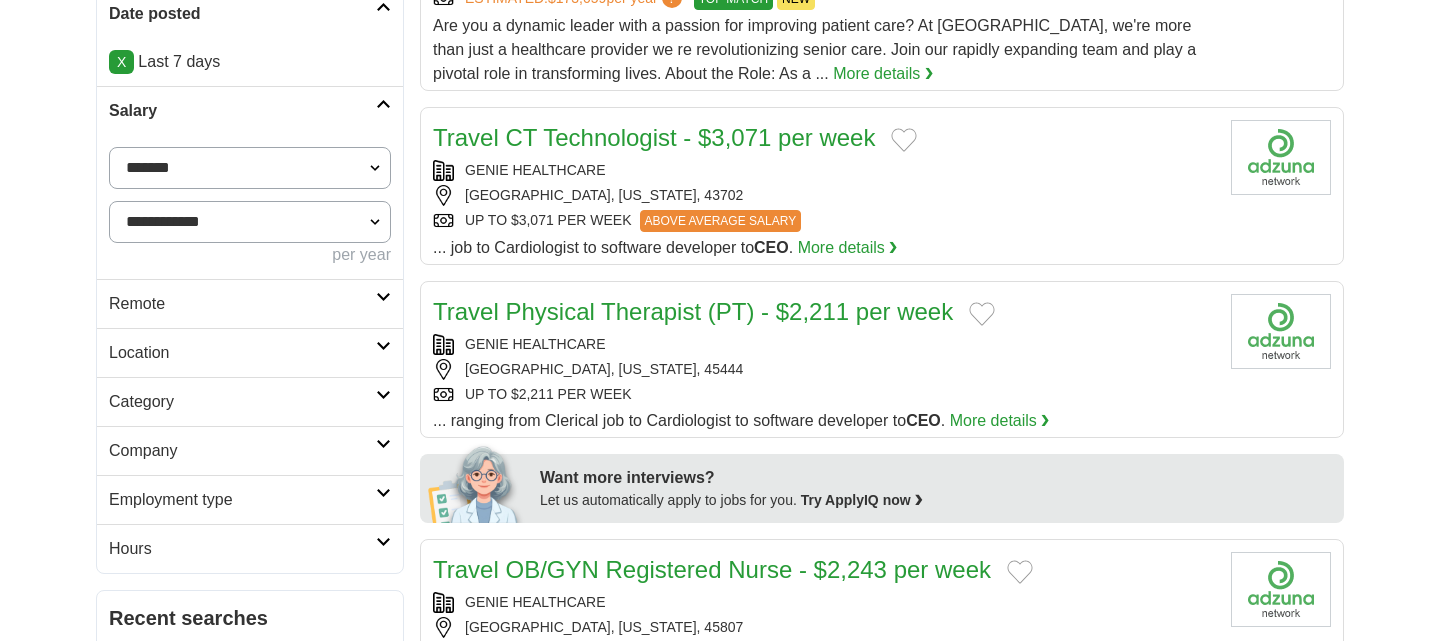 click on "**********" at bounding box center [250, 168] 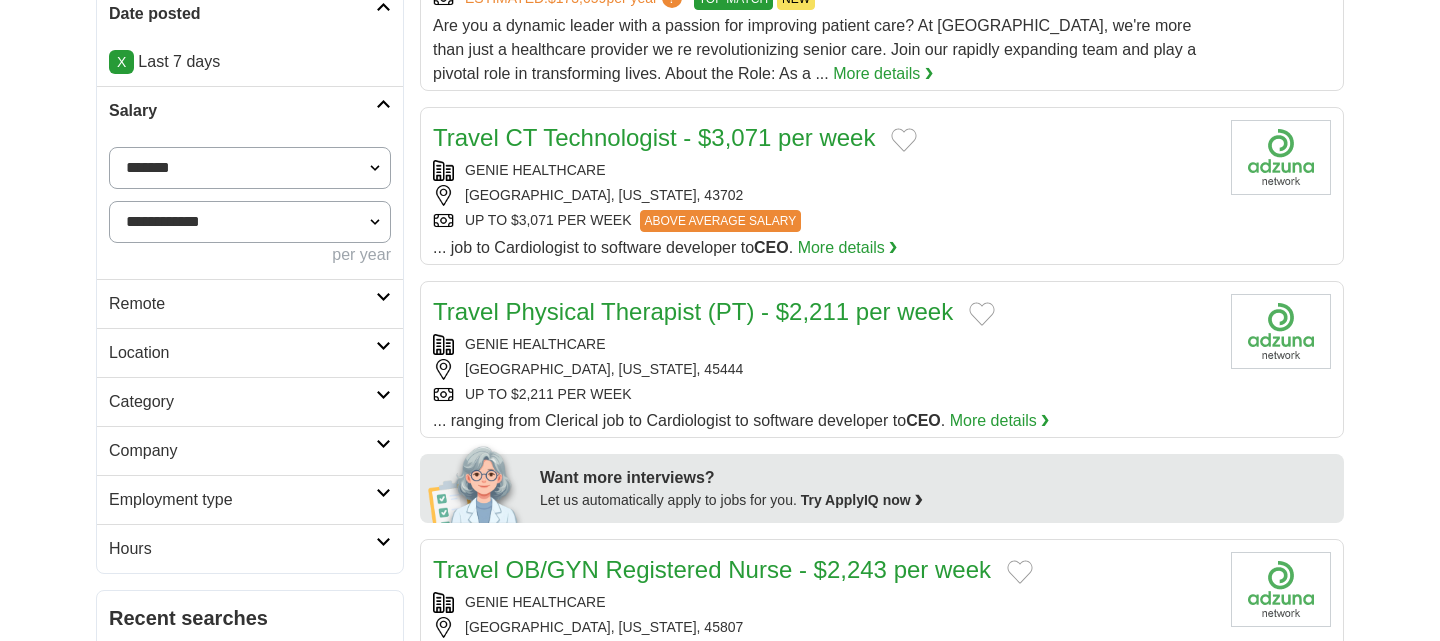 select on "******" 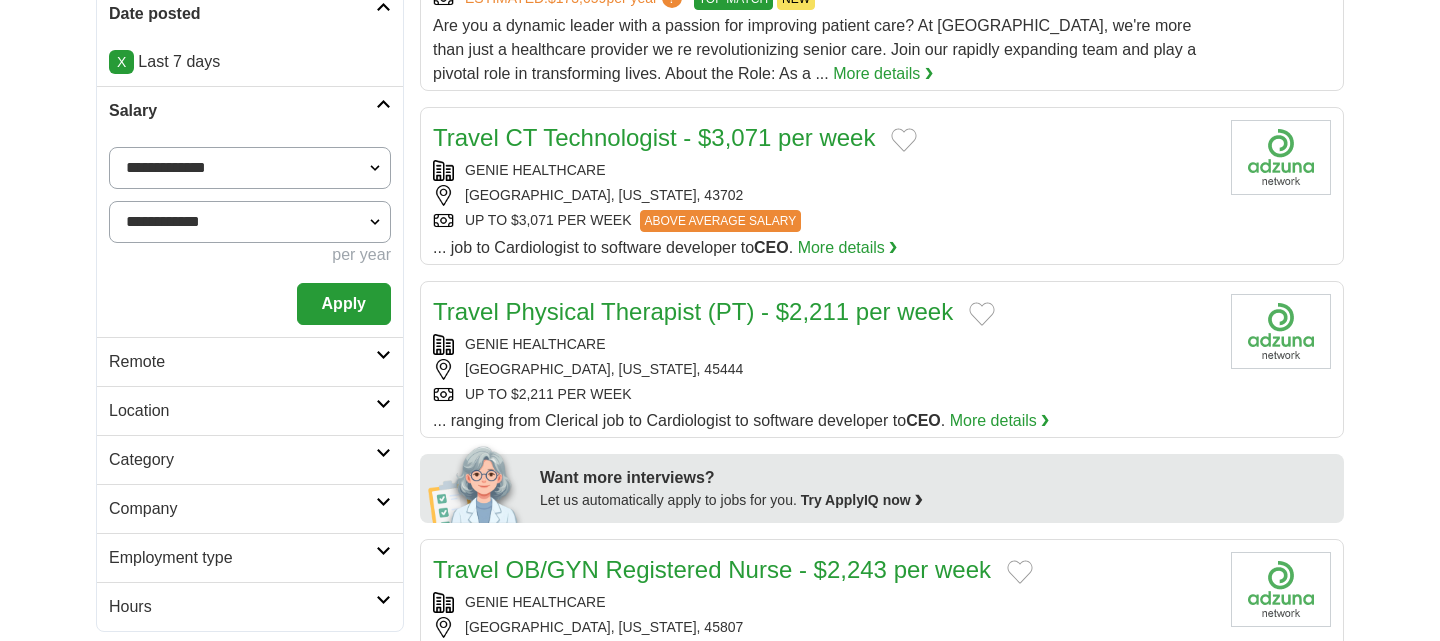 click on "Apply" at bounding box center (344, 304) 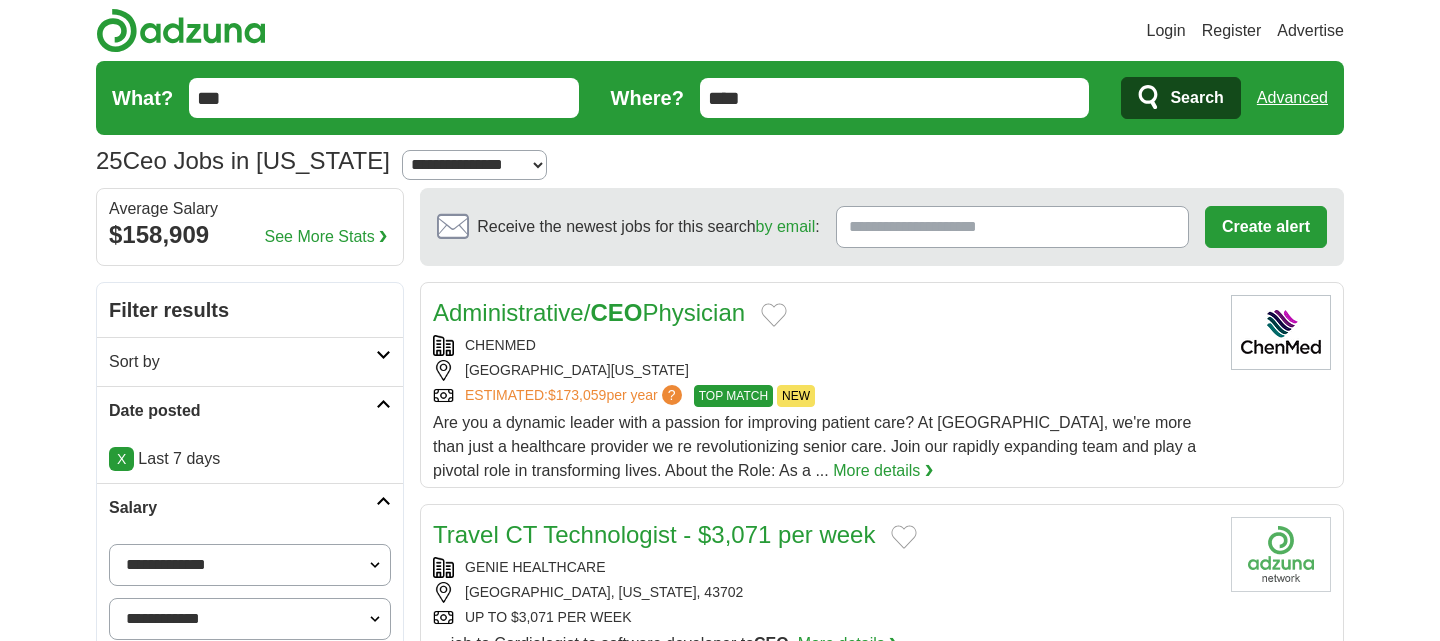 scroll, scrollTop: 0, scrollLeft: 0, axis: both 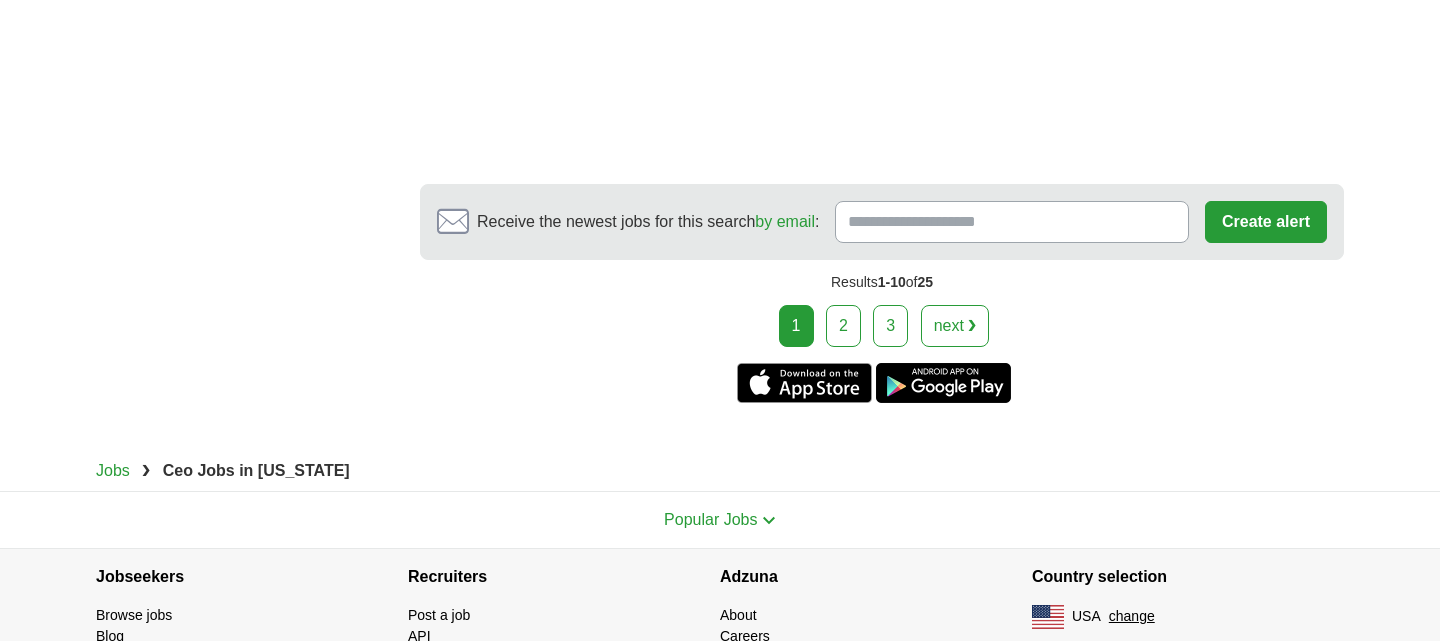 click on "2" at bounding box center (843, 326) 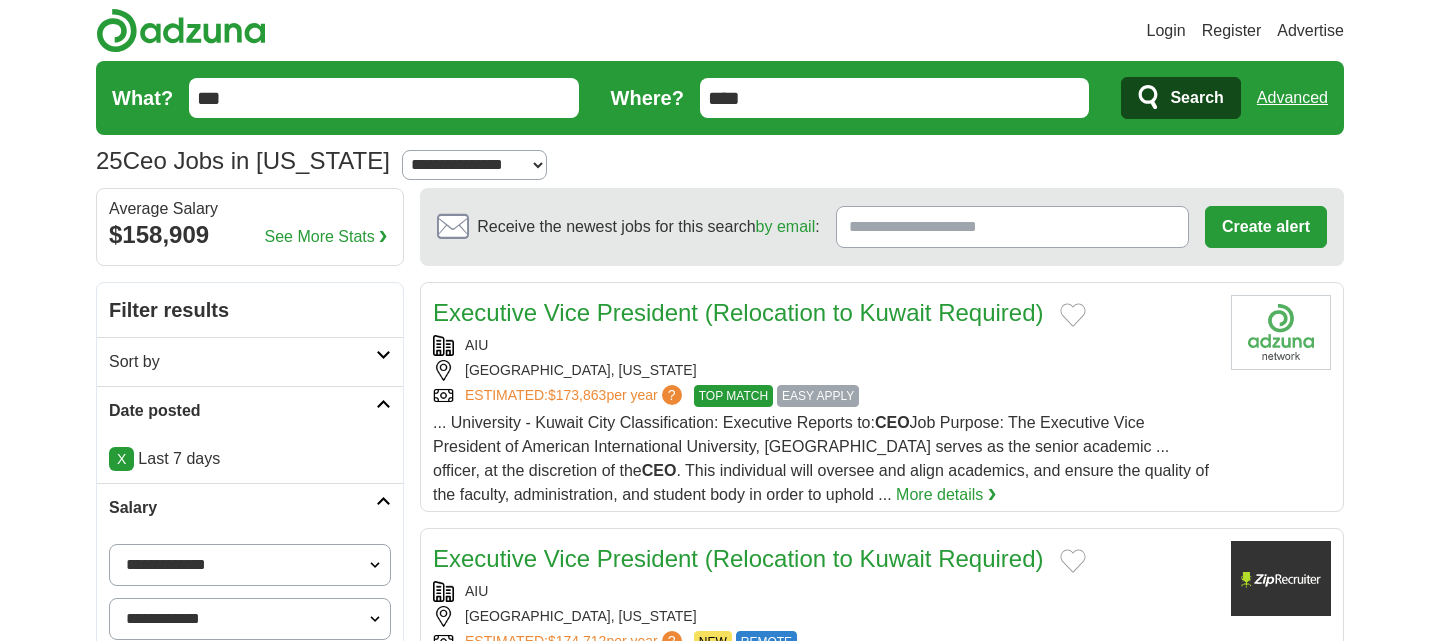 scroll, scrollTop: 0, scrollLeft: 0, axis: both 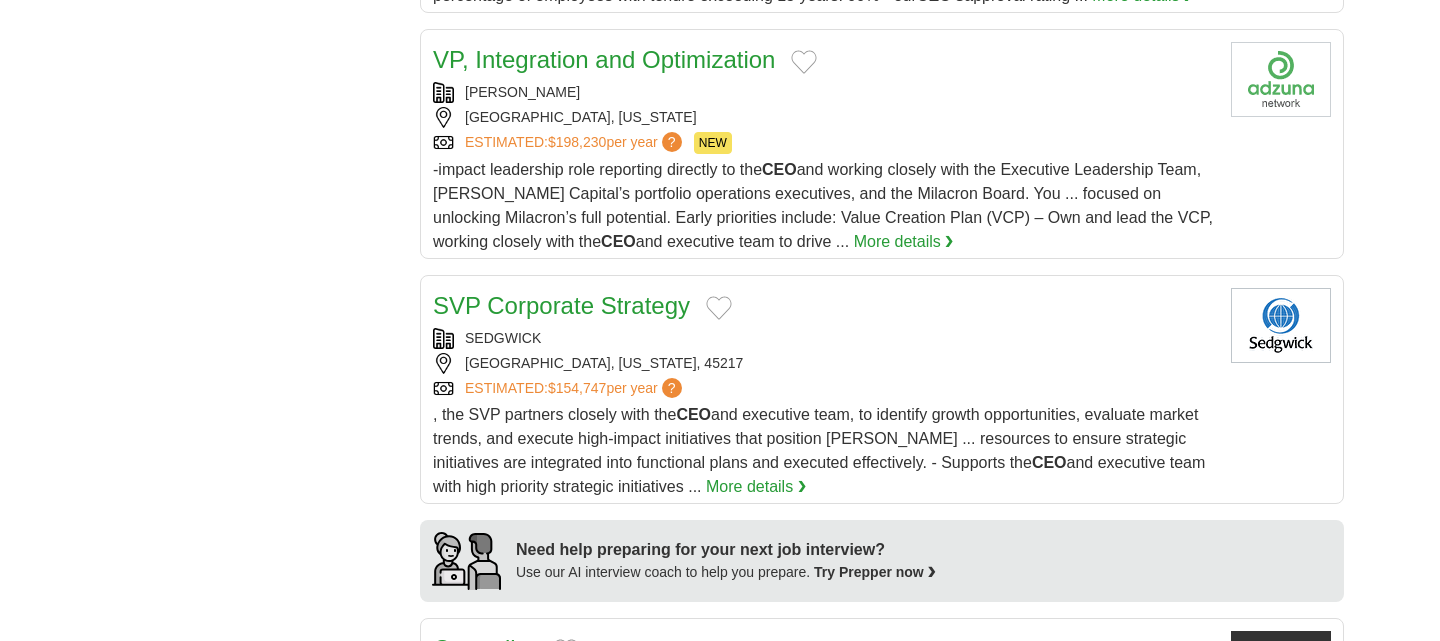 click on "More details ❯" at bounding box center (904, 242) 